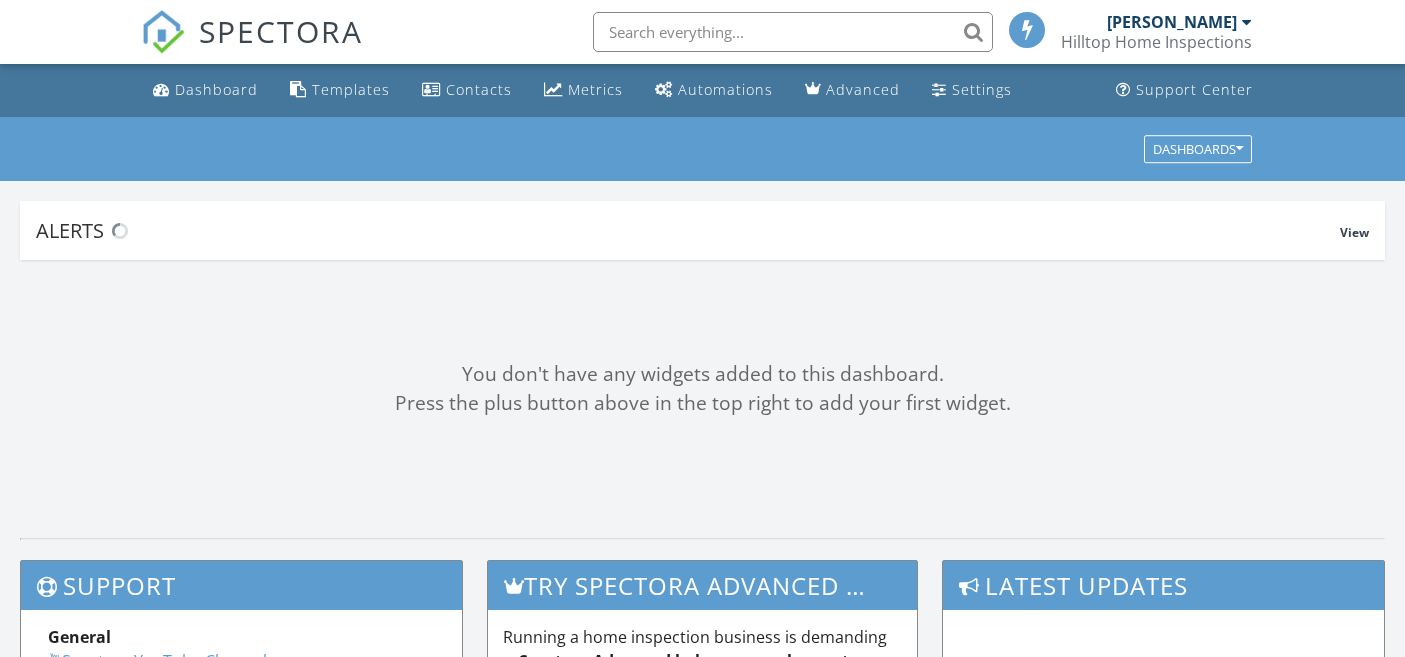 scroll, scrollTop: 0, scrollLeft: 0, axis: both 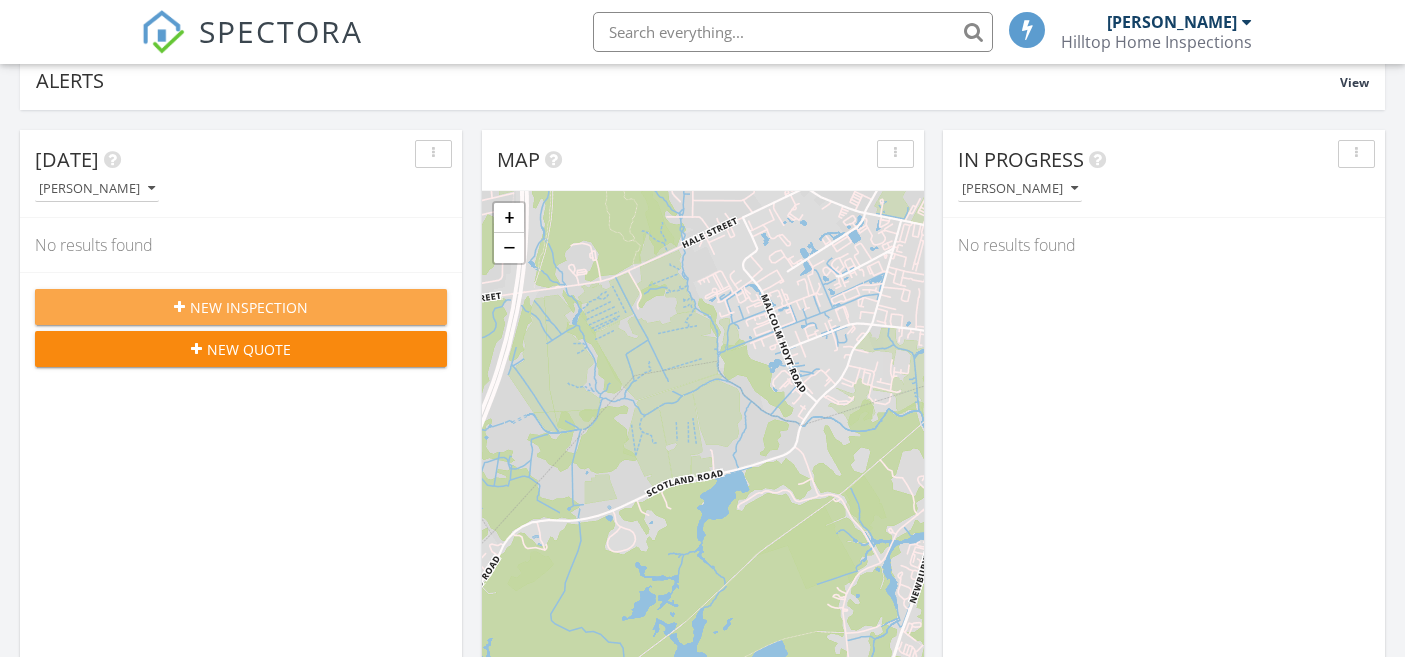 click on "New Inspection" at bounding box center [249, 307] 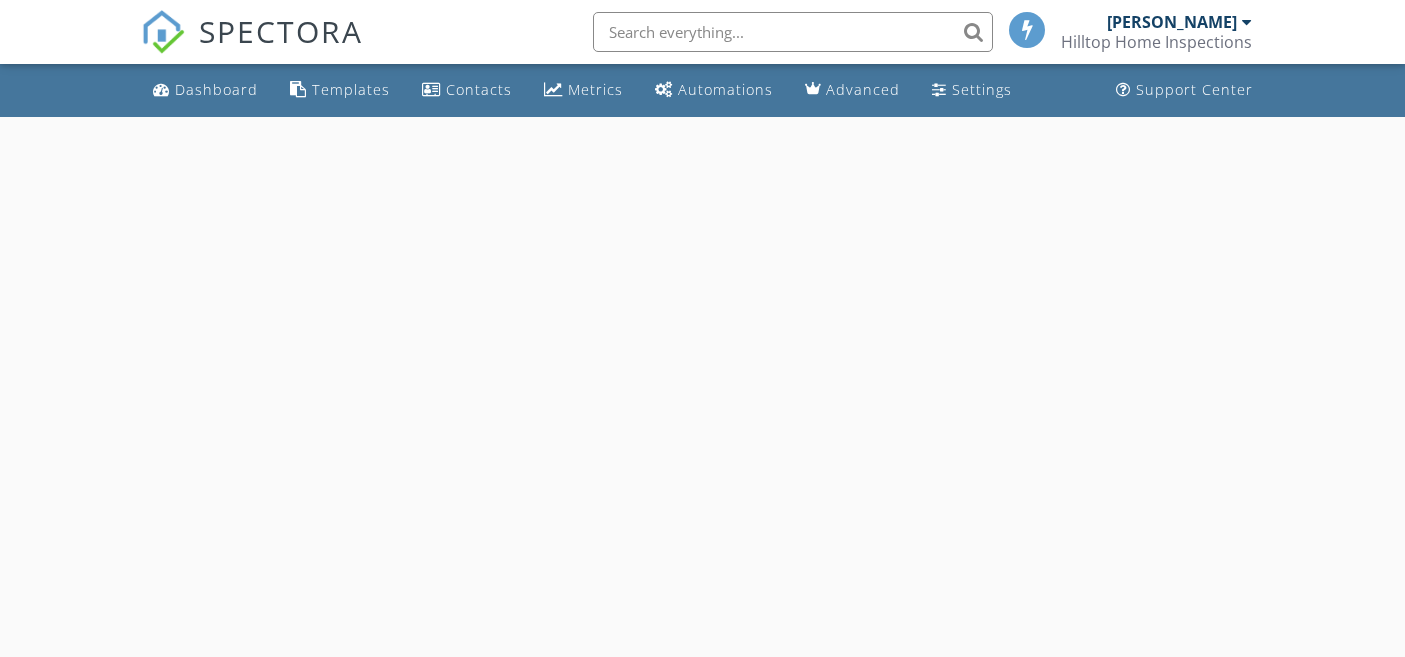 scroll, scrollTop: 0, scrollLeft: 0, axis: both 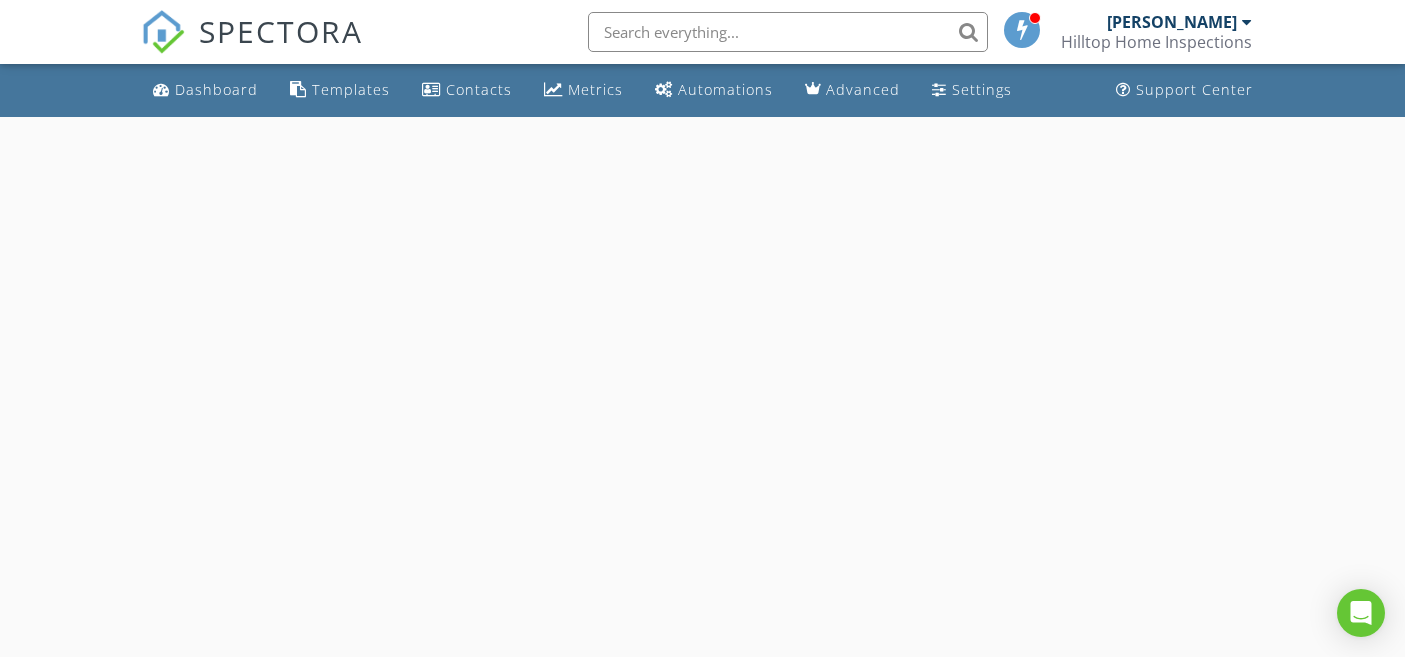 select on "6" 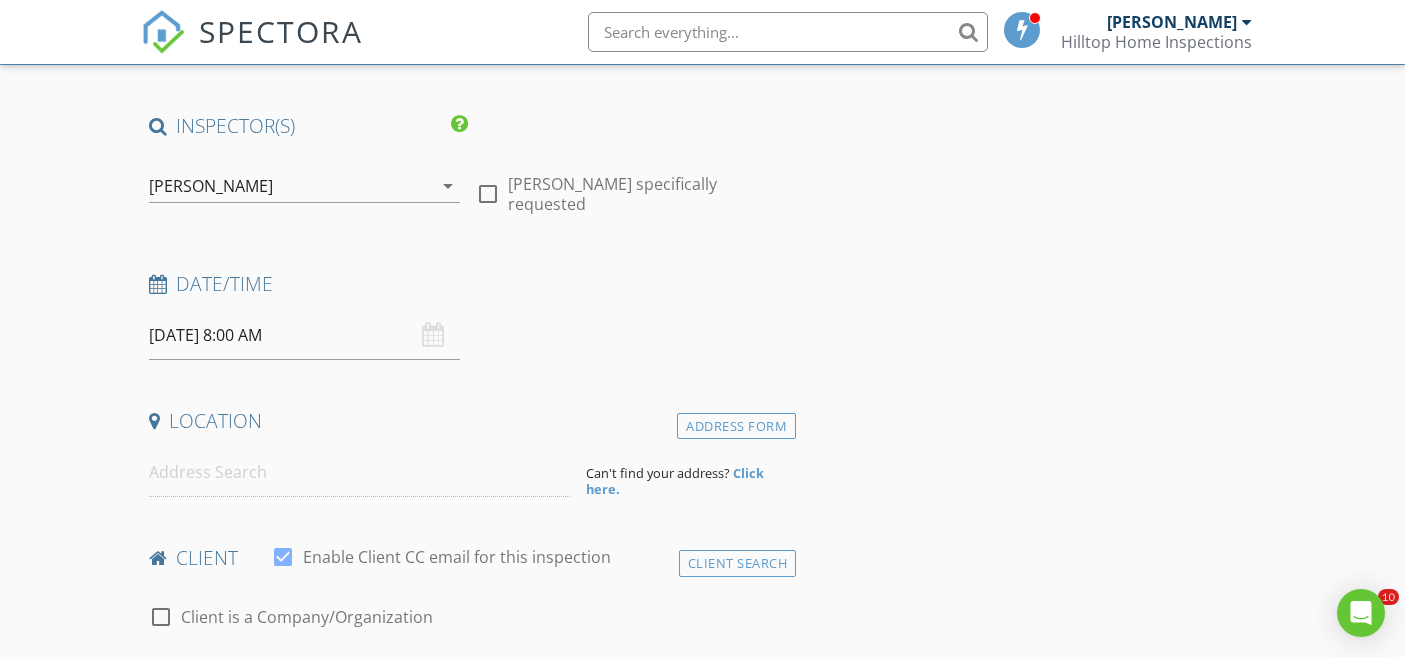 scroll, scrollTop: 125, scrollLeft: 0, axis: vertical 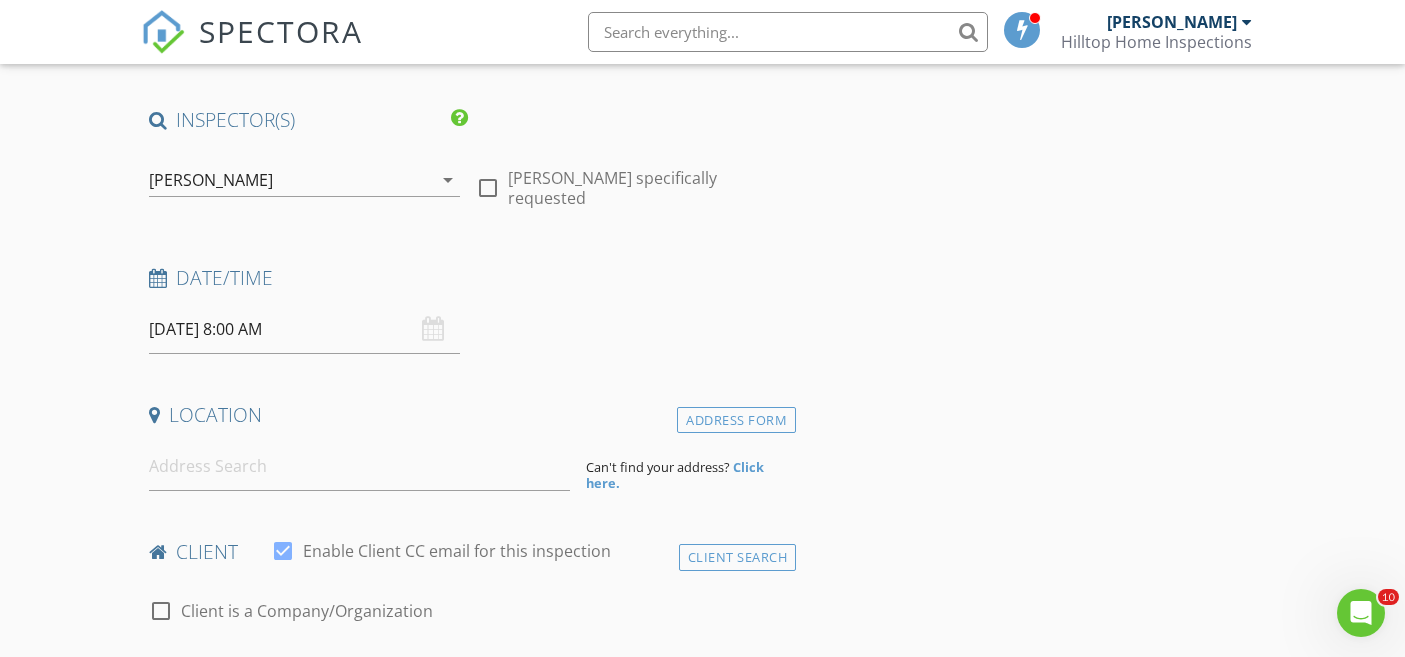 click on "07/11/2025 8:00 AM" at bounding box center (305, 329) 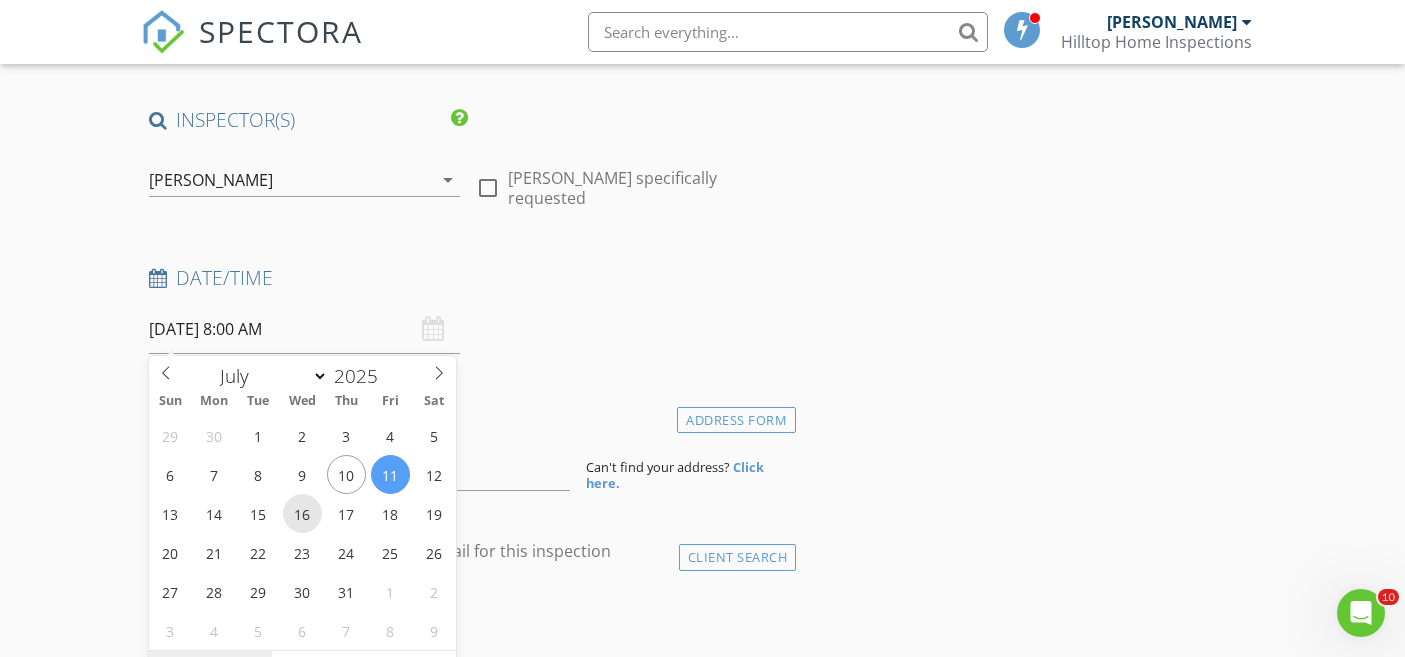 type on "07/16/2025 8:00 AM" 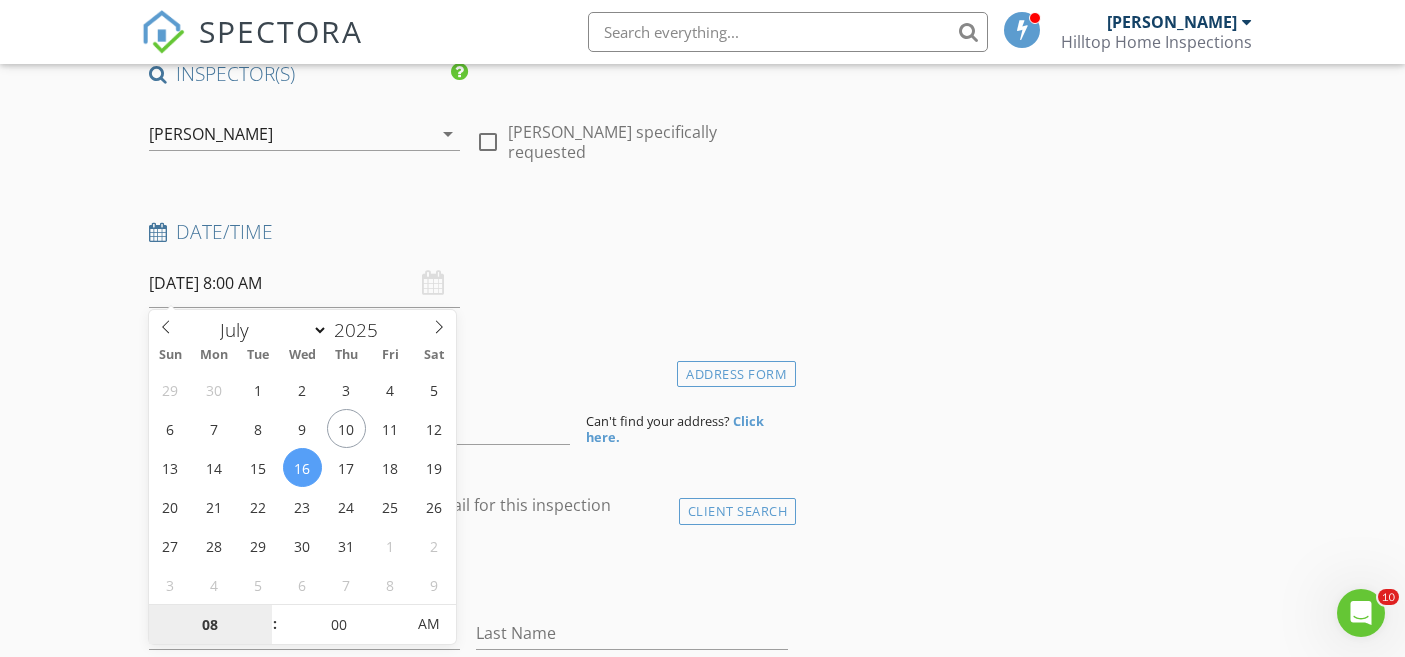 scroll, scrollTop: 190, scrollLeft: 0, axis: vertical 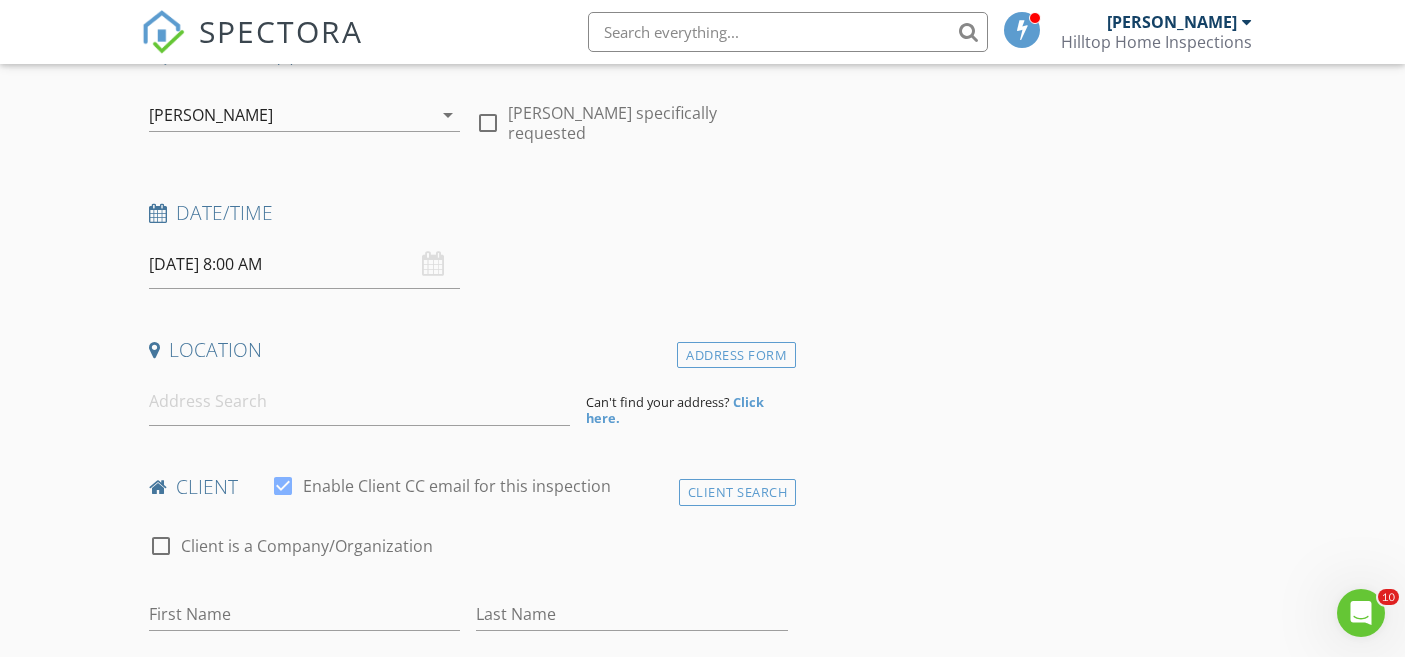 click on "INSPECTOR(S)
check_box   Kevin Stromski   PRIMARY   Kevin Stromski arrow_drop_down   check_box_outline_blank Kevin Stromski specifically requested
Date/Time
07/16/2025 8:00 AM
Location
Address Form       Can't find your address?   Click here.
client
check_box Enable Client CC email for this inspection   Client Search     check_box_outline_blank Client is a Company/Organization     First Name   Last Name   Email   CC Email   Phone           Notes   Private Notes
ADD ADDITIONAL client
SERVICES
arrow_drop_down     Select Discount Code arrow_drop_down    Charges       TOTAL   $0.00    Duration    No services with durations selected      Templates    No templates selected    Agreements    No agreements selected
Manual Edit
FEES" at bounding box center (469, 1452) 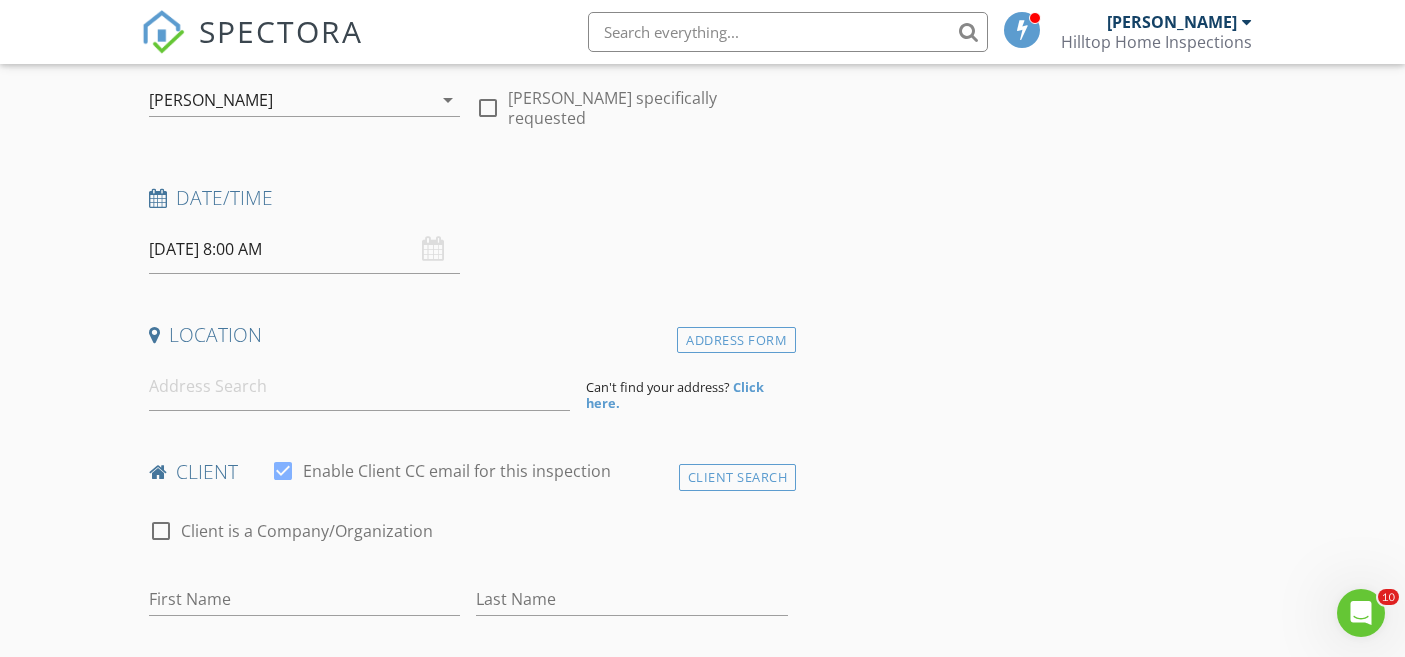 scroll, scrollTop: 66, scrollLeft: 0, axis: vertical 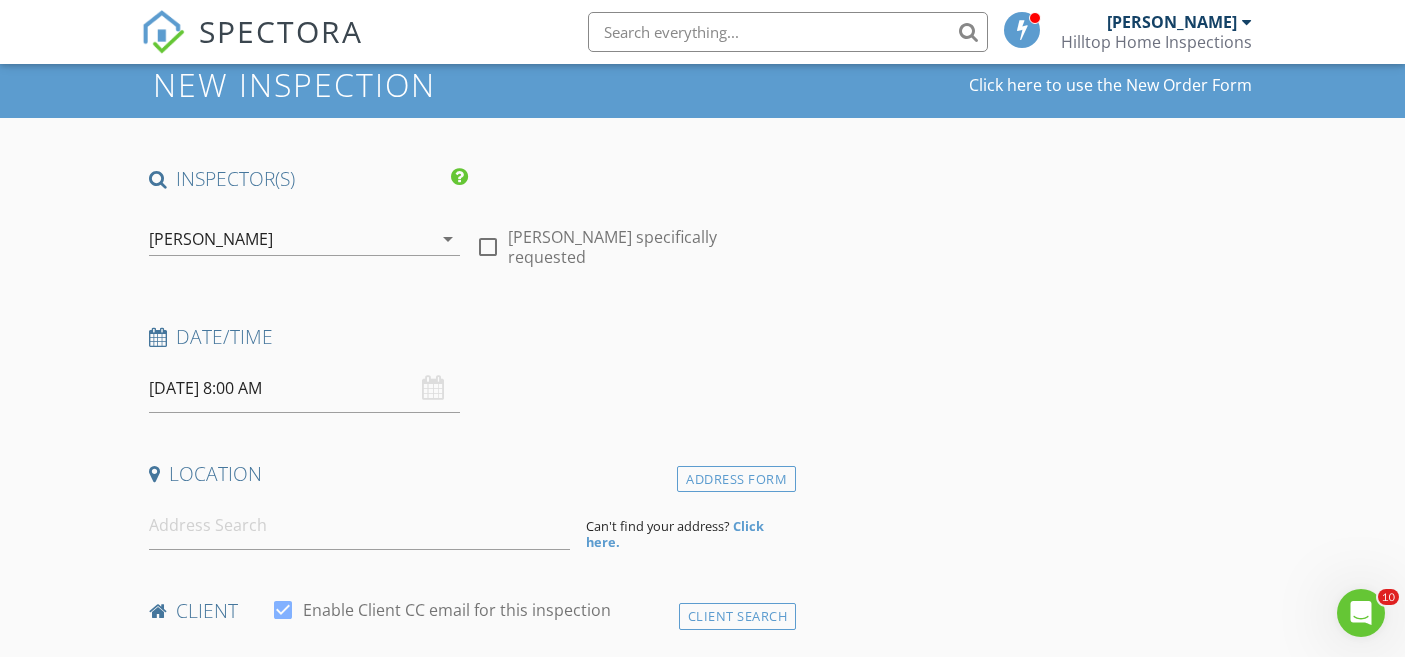 click on "07/16/2025 8:00 AM" at bounding box center [305, 388] 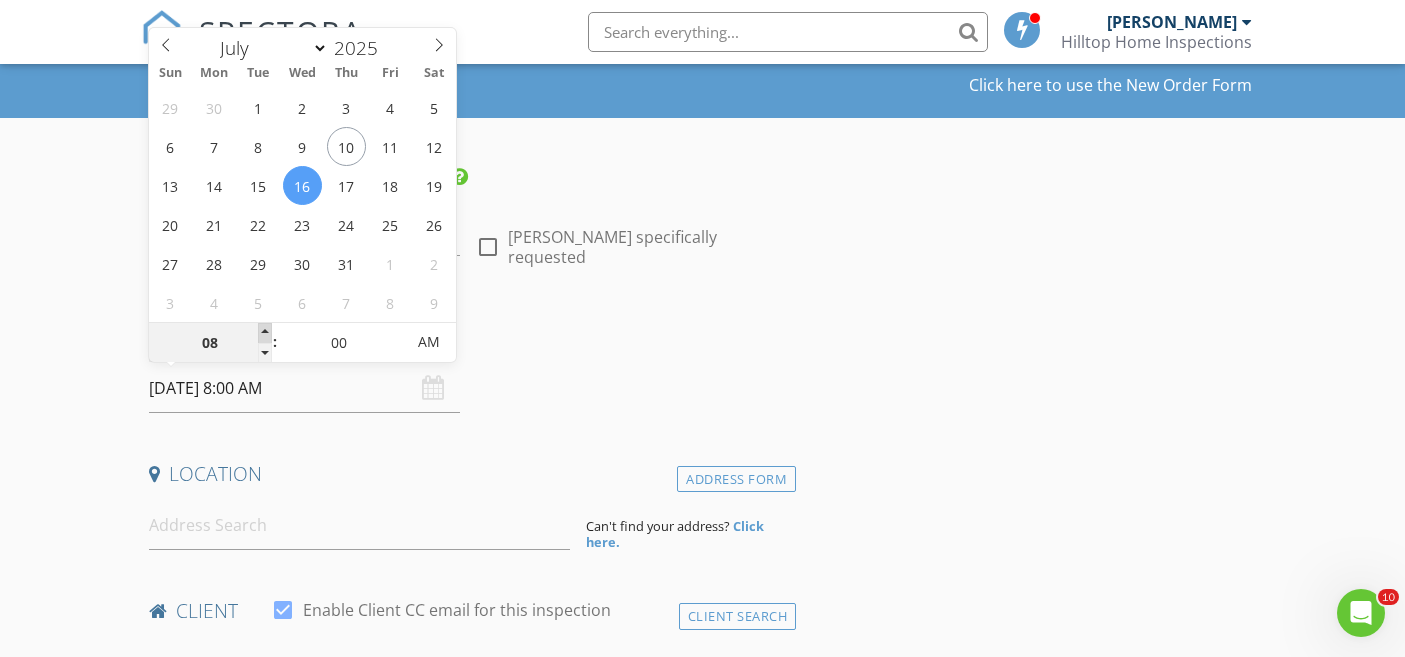 type on "09" 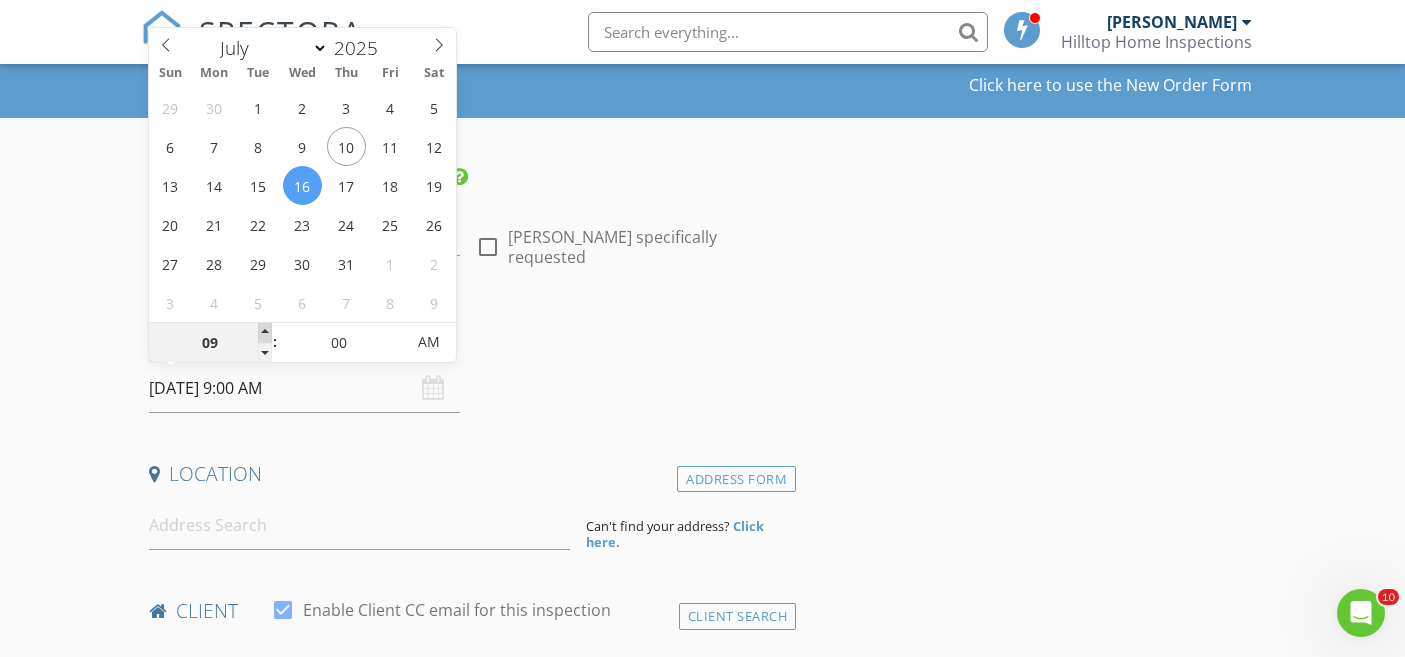 click at bounding box center [265, 333] 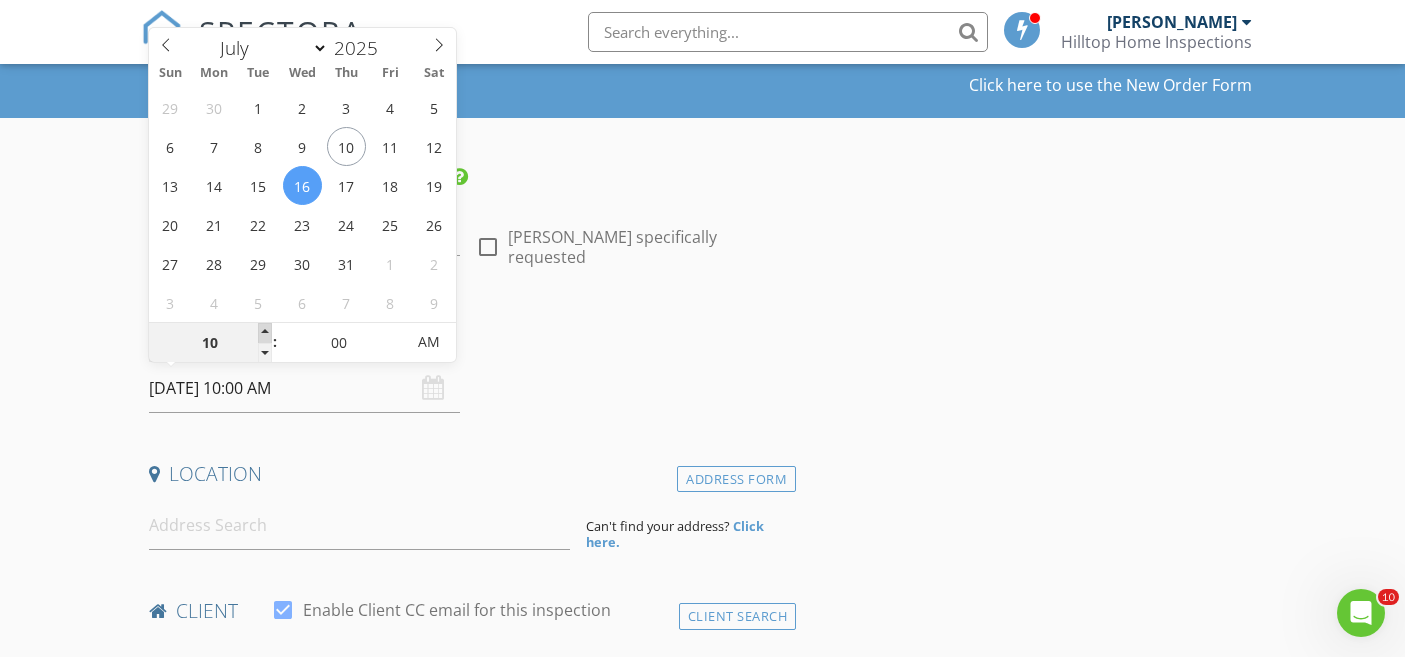 click at bounding box center (265, 333) 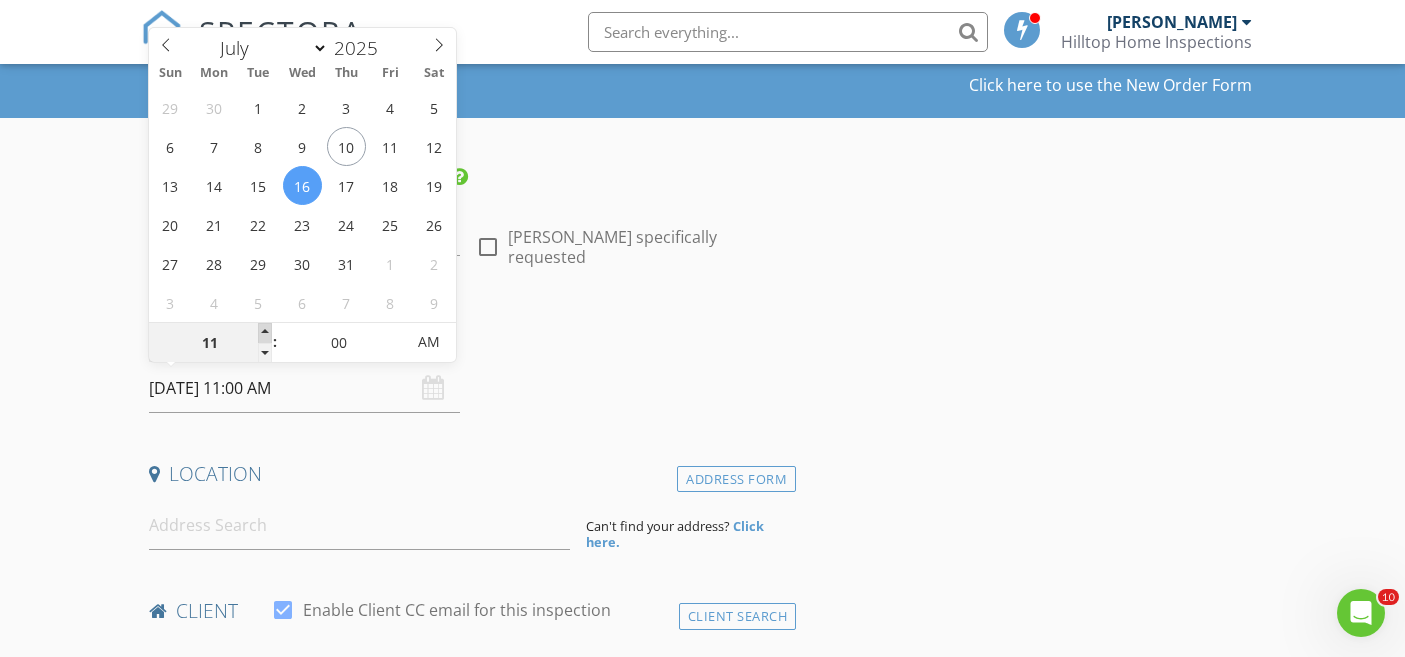 click at bounding box center (265, 333) 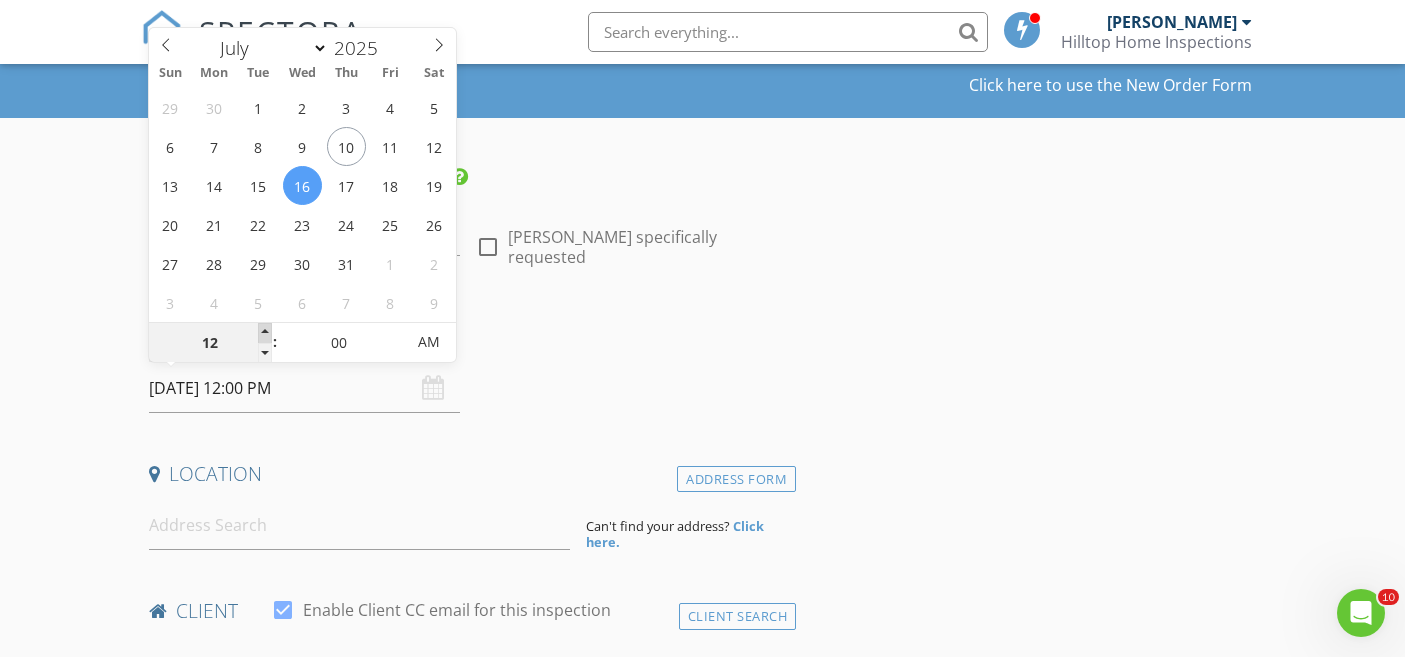 click at bounding box center [265, 333] 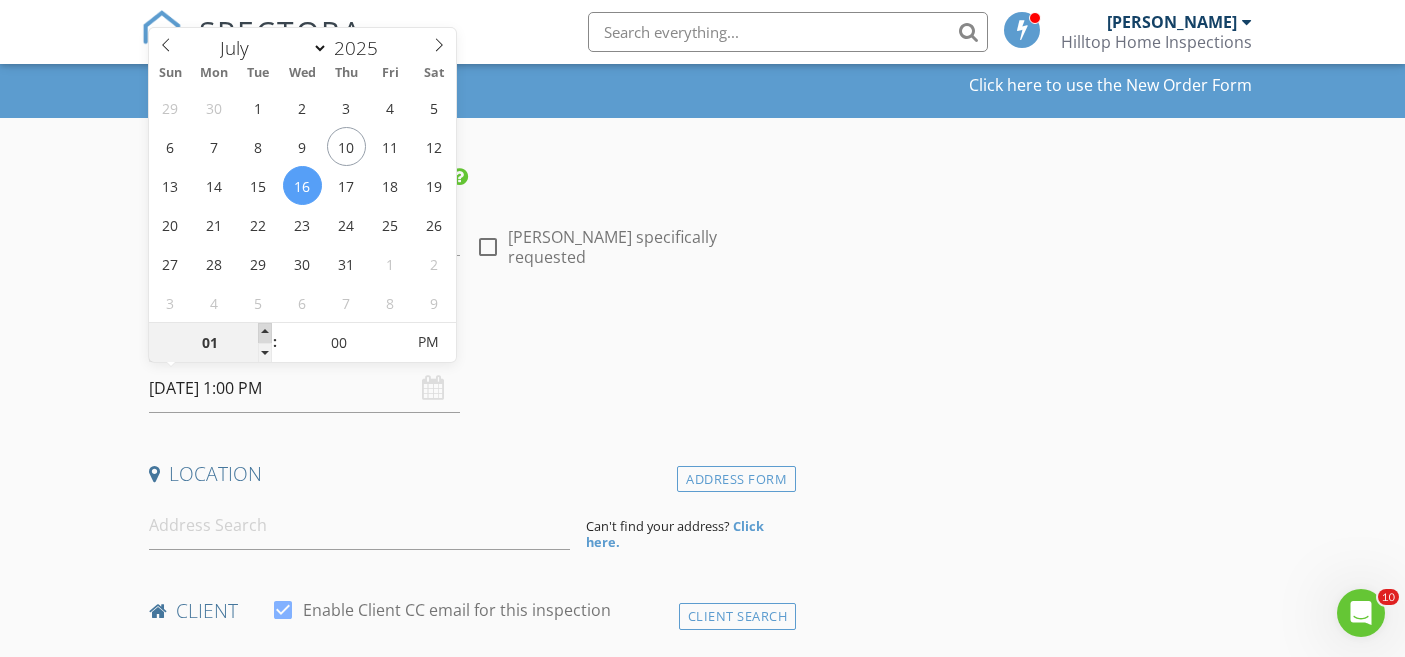 click at bounding box center (265, 333) 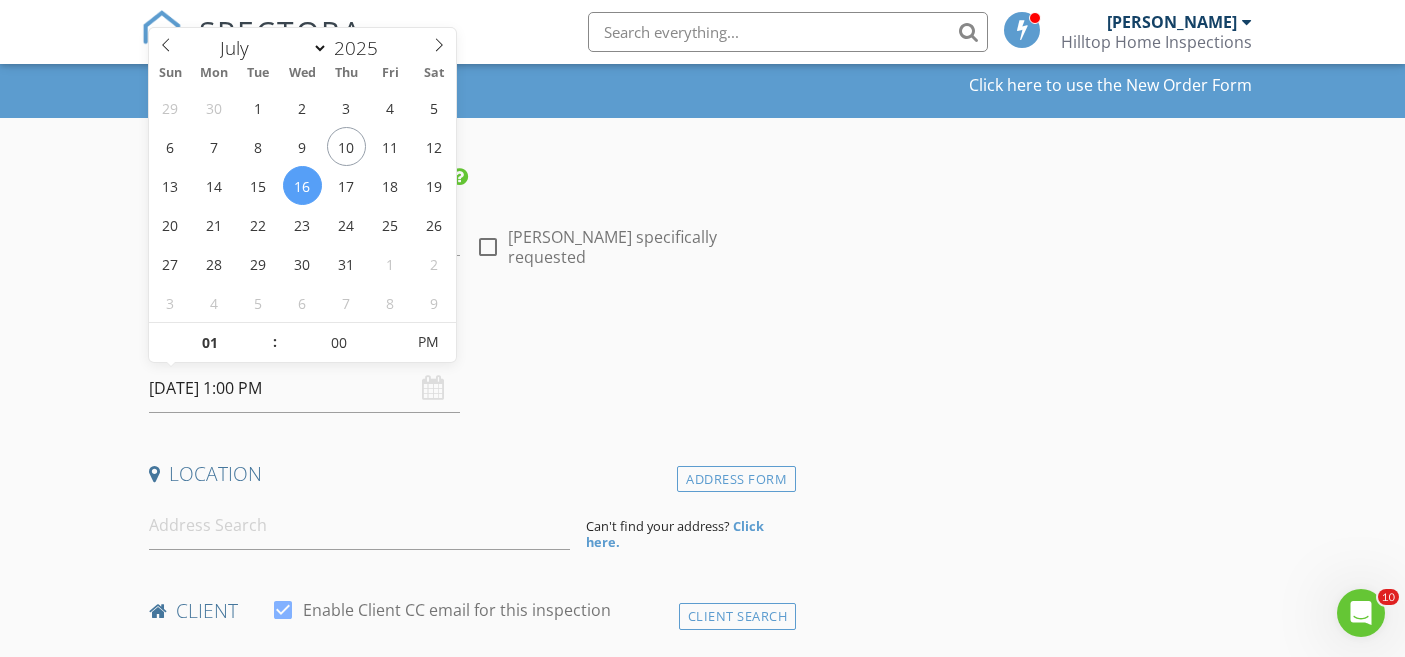 click on "Location" at bounding box center (469, 474) 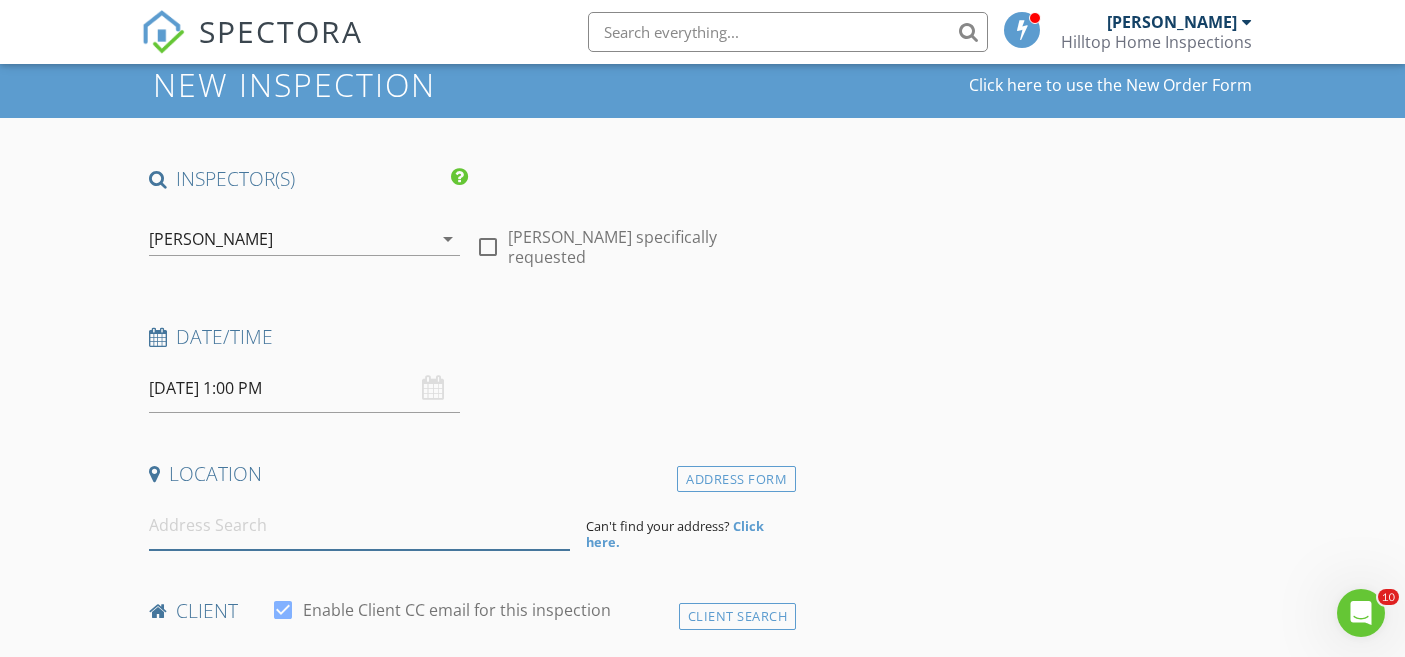 click at bounding box center [359, 525] 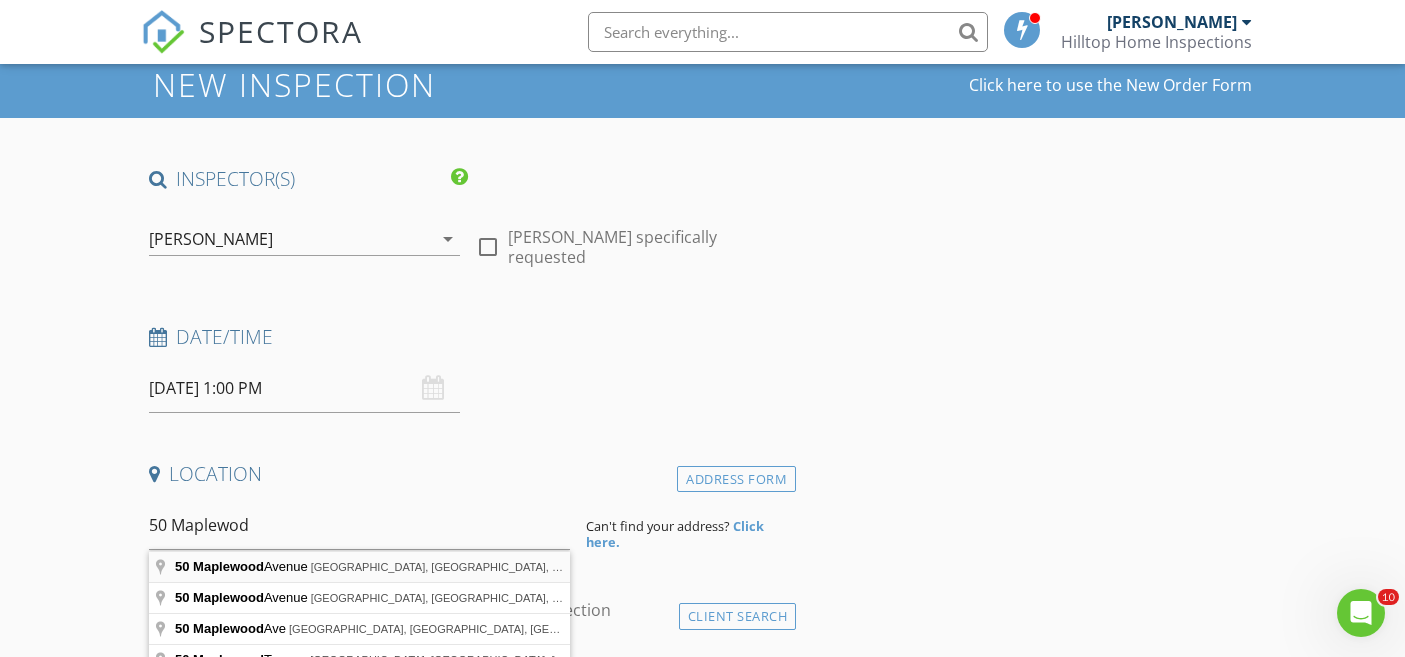 type on "50 Maplewood Avenue, Portsmouth, NH, USA" 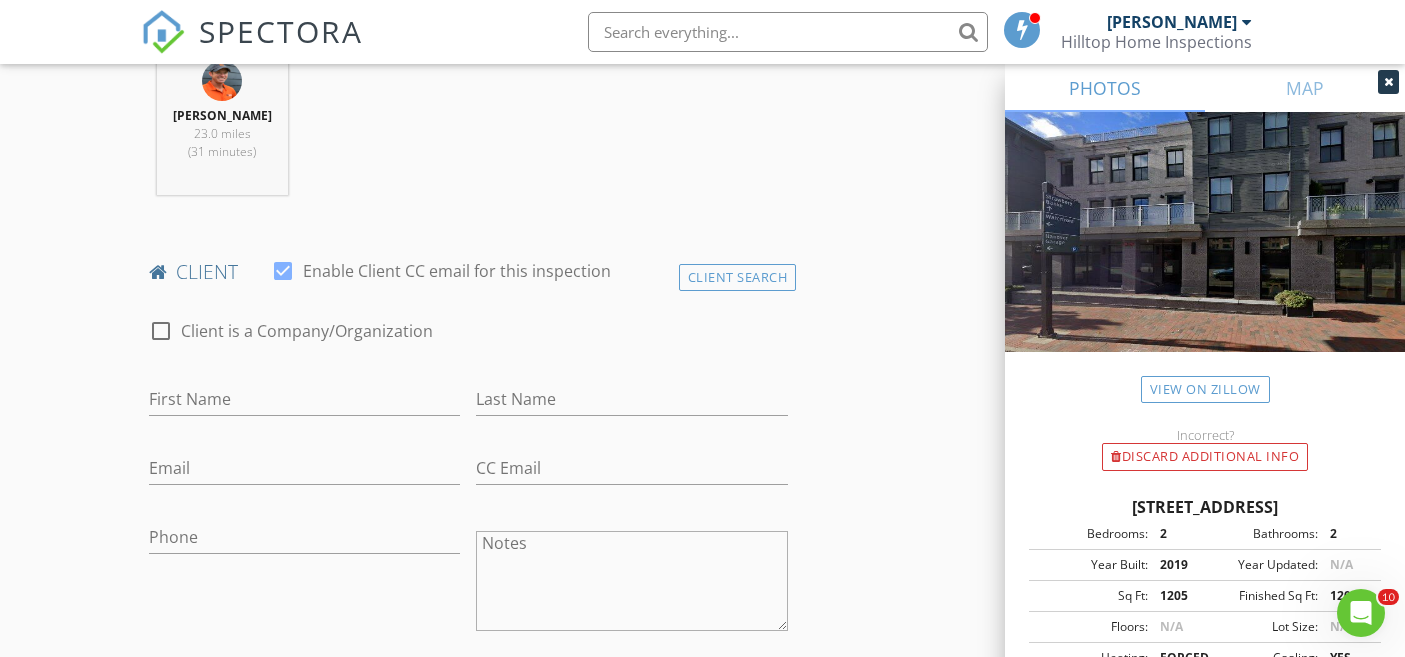 scroll, scrollTop: 864, scrollLeft: 0, axis: vertical 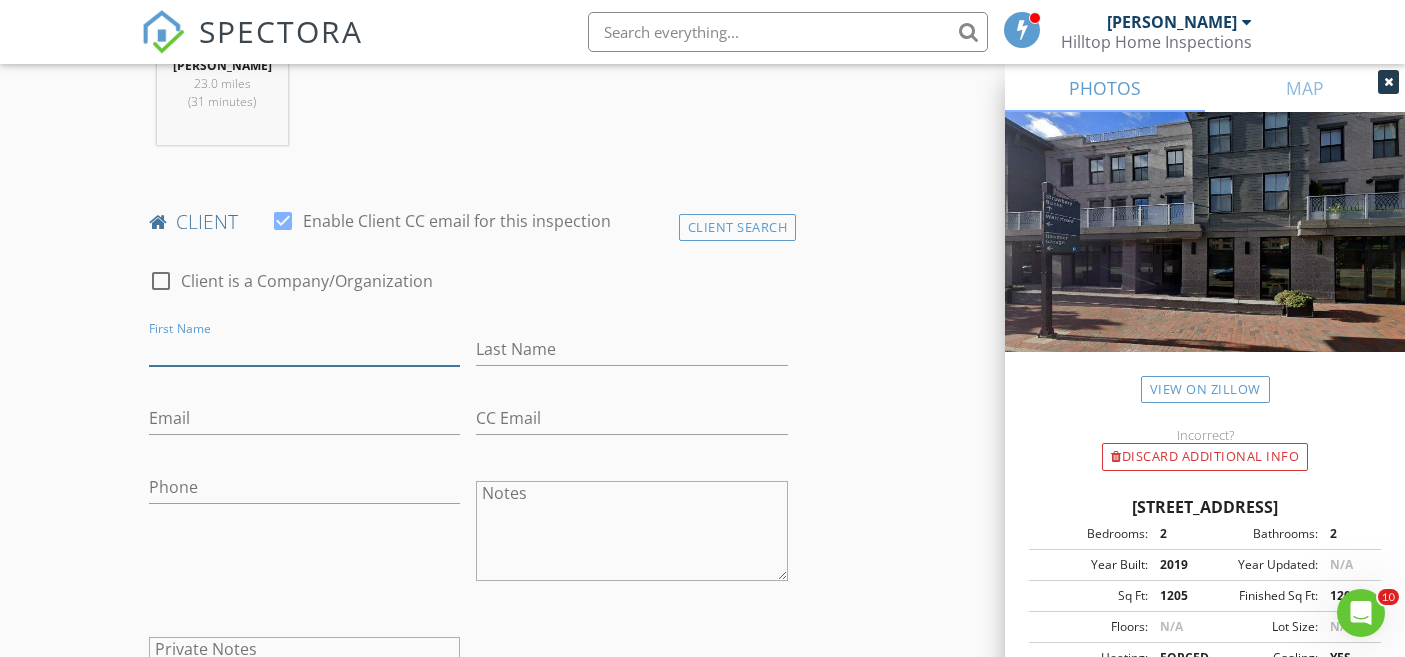 click on "First Name" at bounding box center [305, 349] 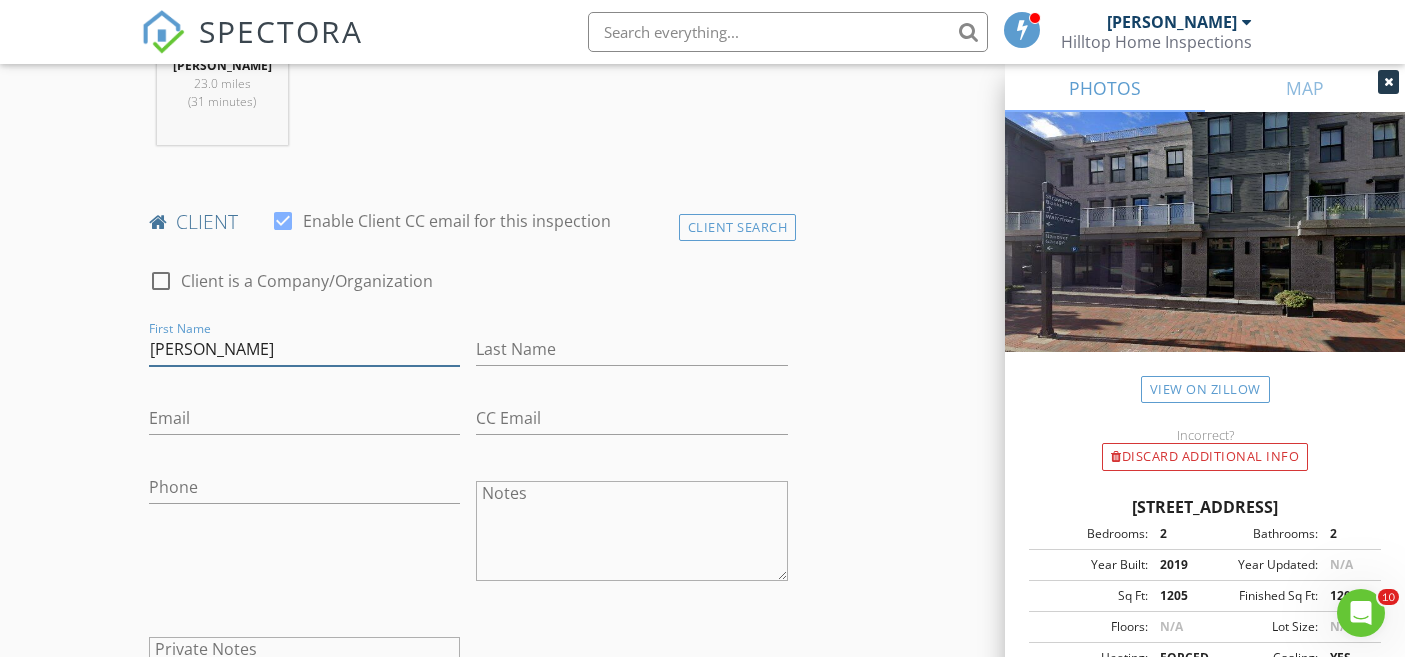 type on "Surinderpal" 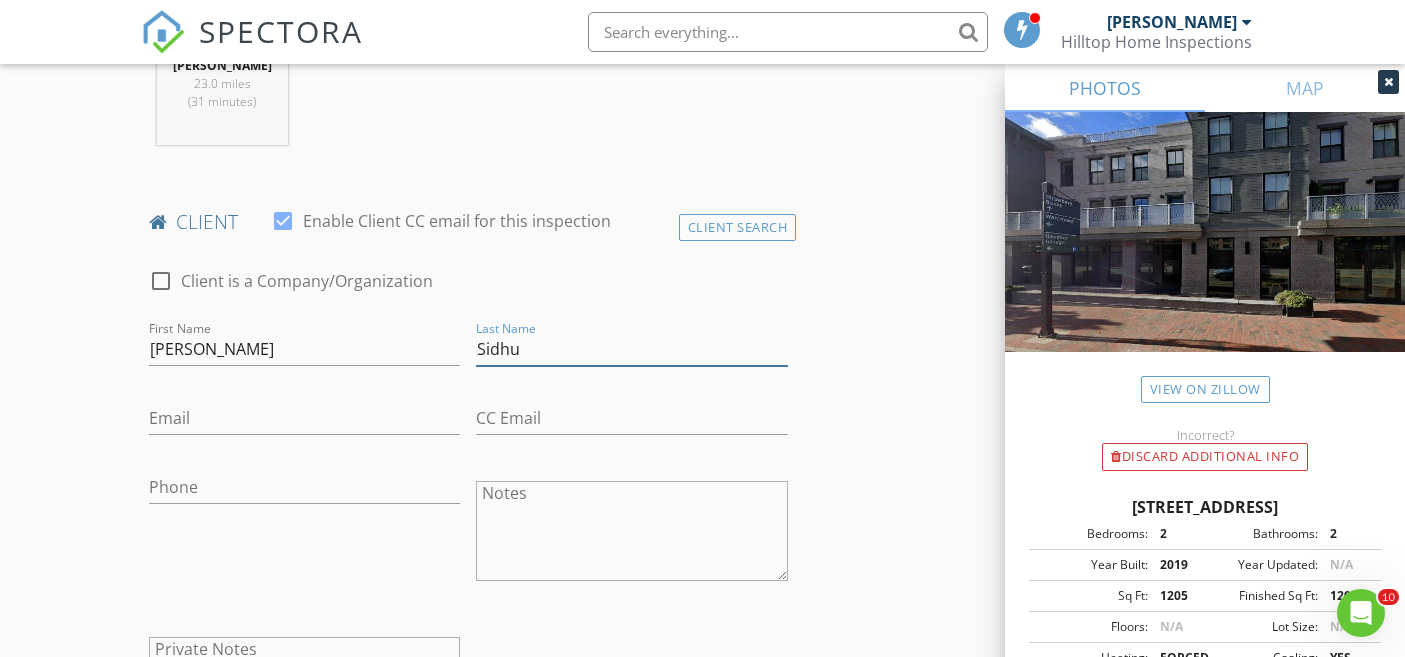 type on "Sidhu" 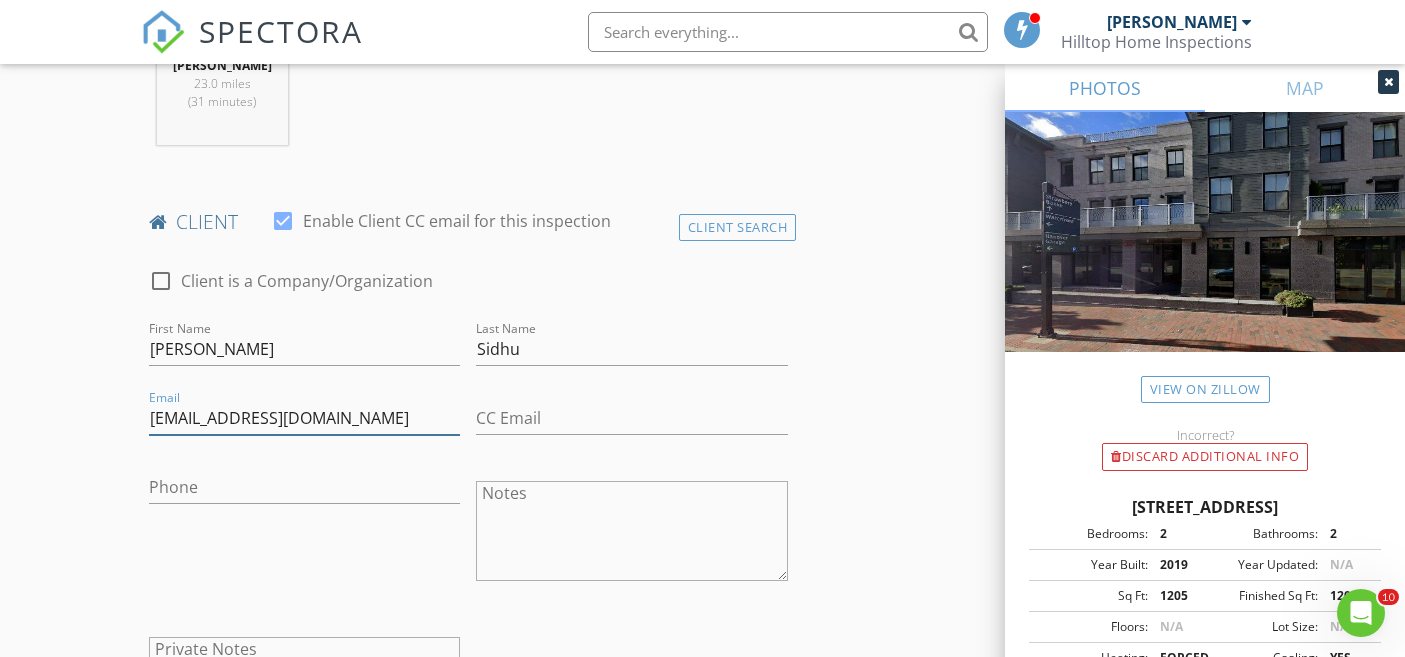 type on "[EMAIL_ADDRESS][DOMAIN_NAME]" 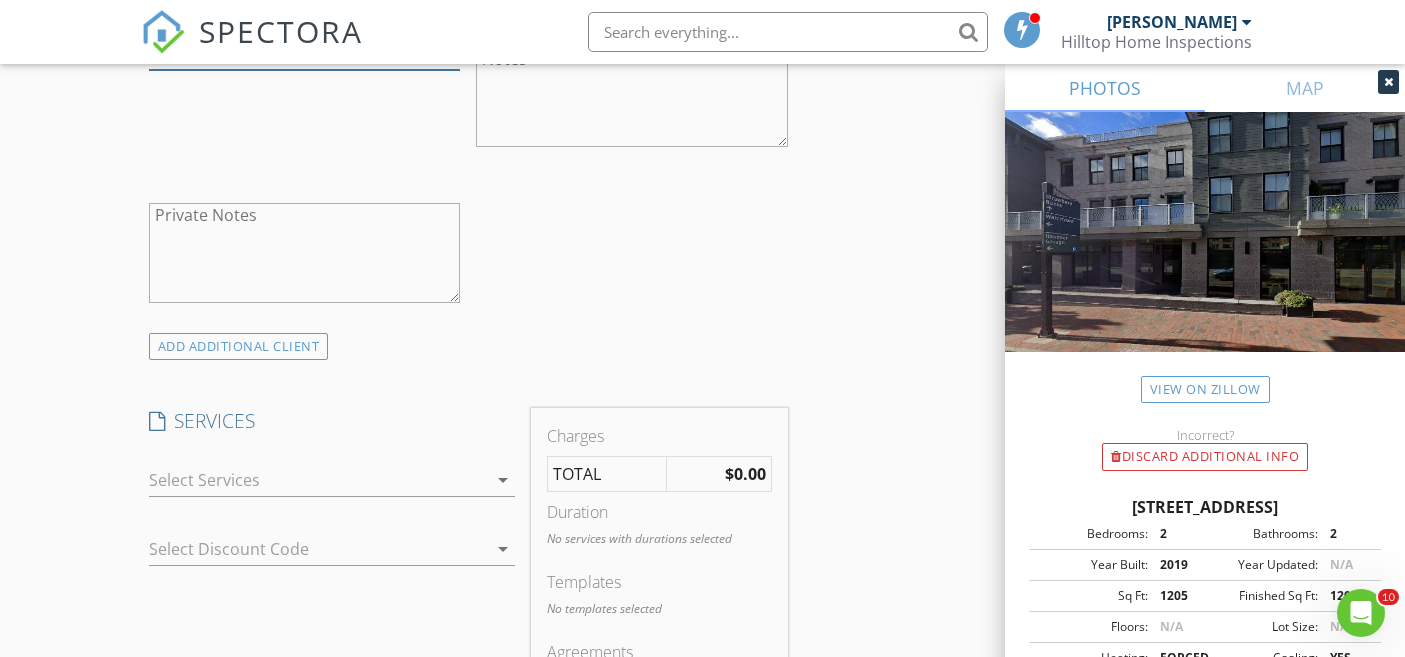 scroll, scrollTop: 1317, scrollLeft: 0, axis: vertical 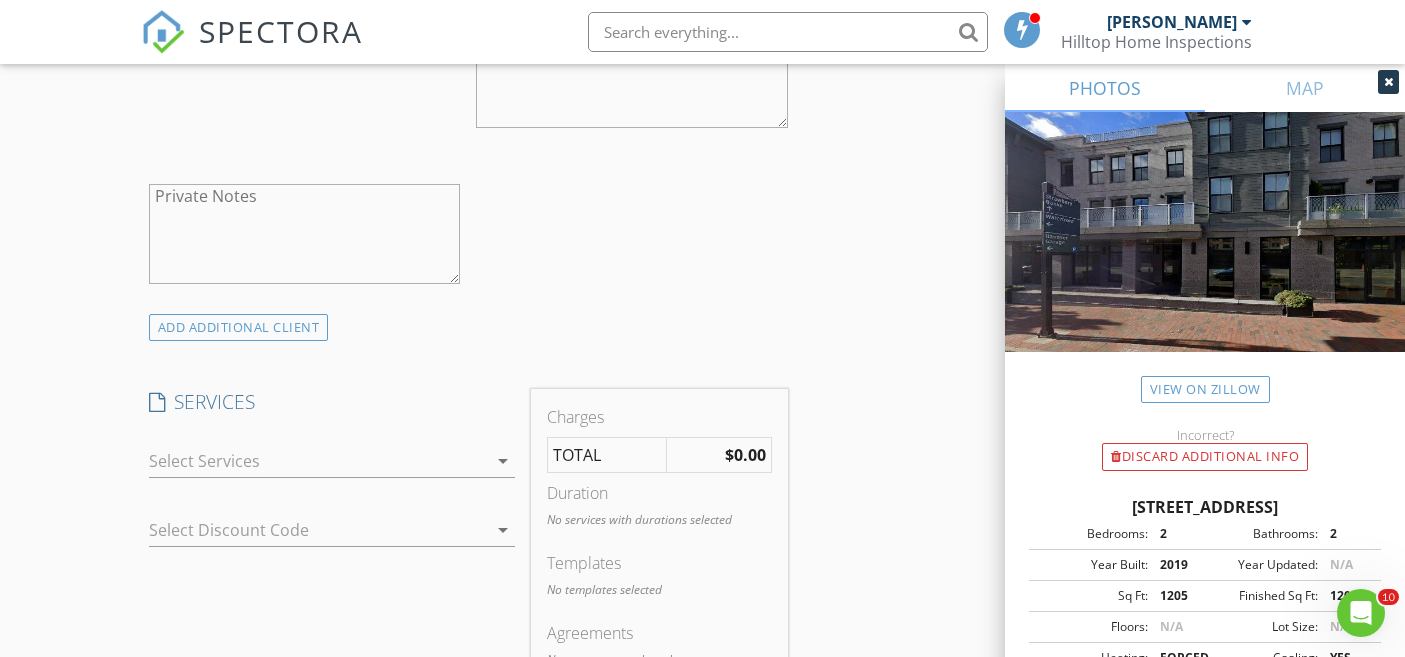 click at bounding box center [318, 461] 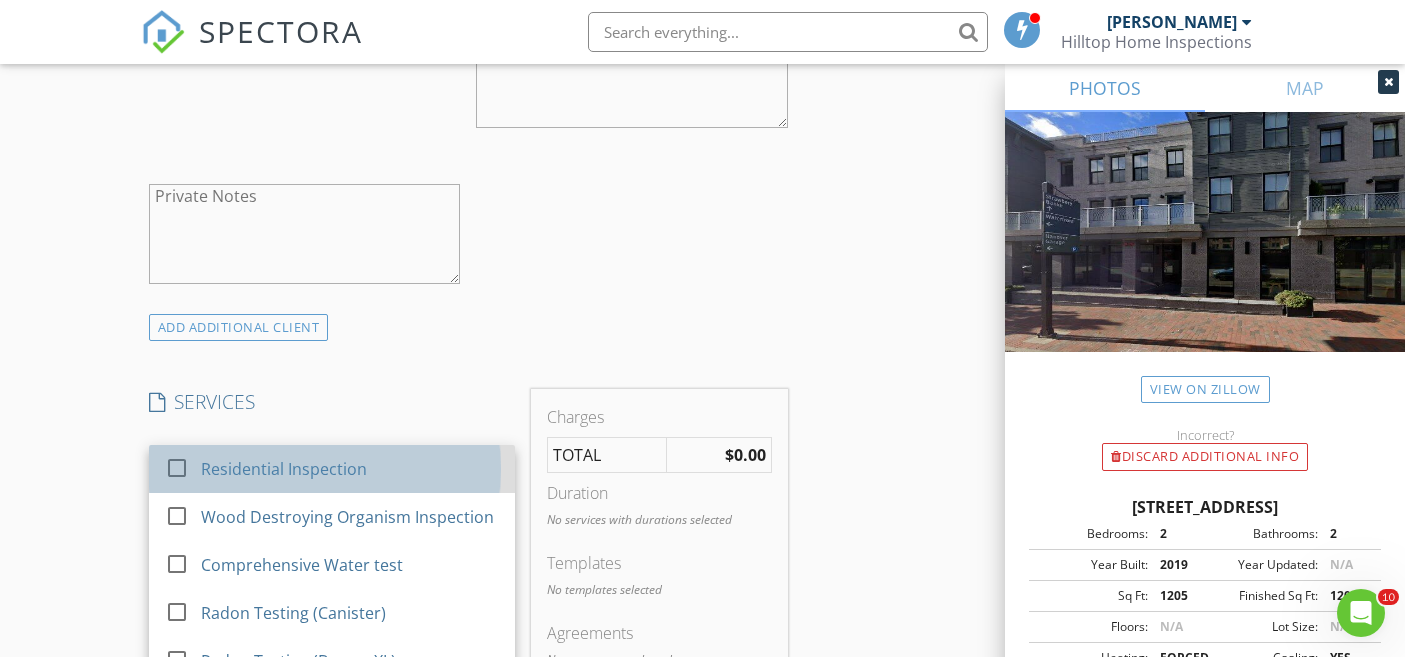 click on "Residential Inspection" at bounding box center [349, 469] 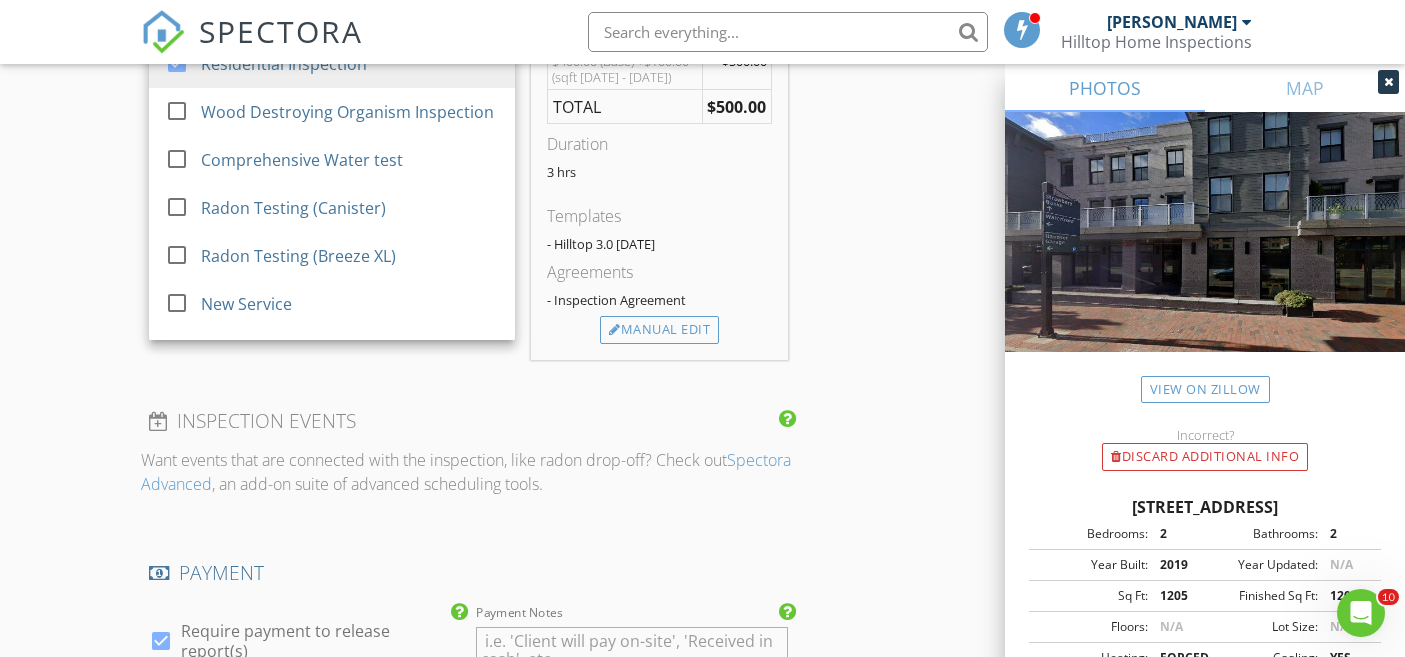 scroll, scrollTop: 1866, scrollLeft: 0, axis: vertical 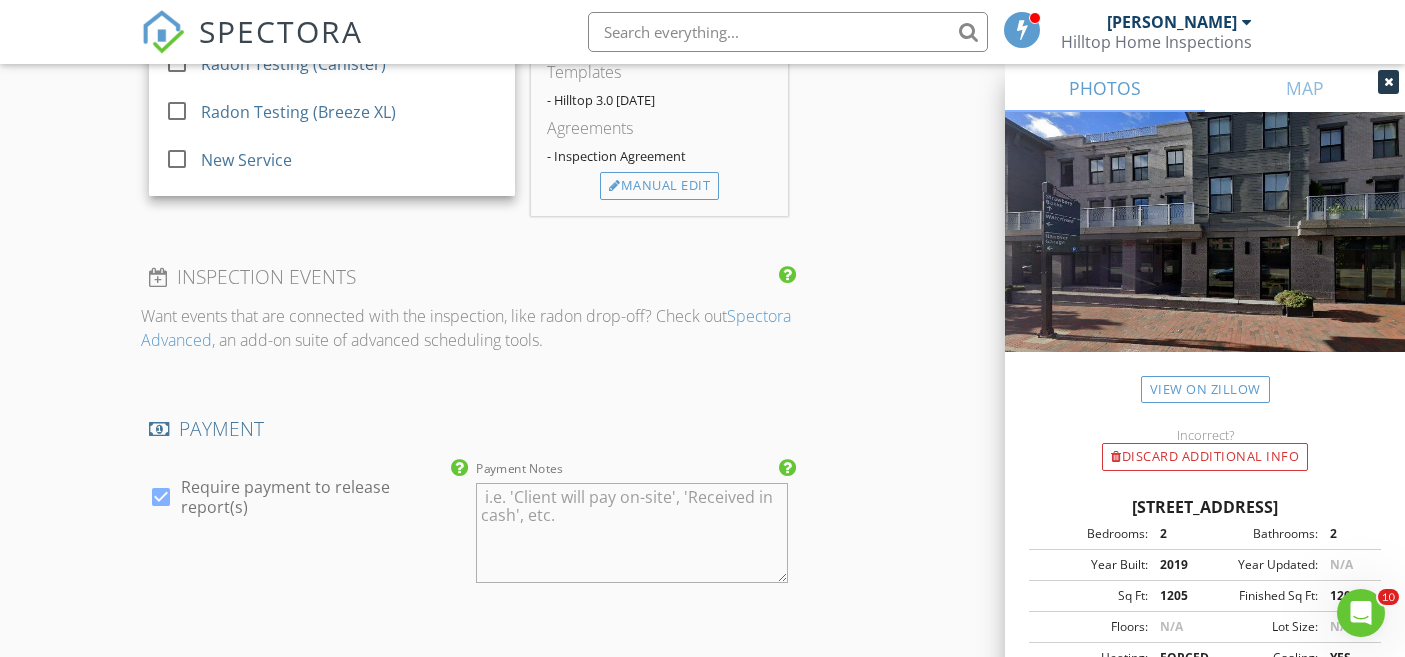 click on "INSPECTOR(S)
check_box   Kevin Stromski   PRIMARY   Kevin Stromski arrow_drop_down   check_box_outline_blank Kevin Stromski specifically requested
Date/Time
07/16/2025 1:00 PM
Location
Address Search       Address 50 Maplewood Ave   Unit   City Portsmouth   State NH   Zip 03801   County Rockingham     Square Feet 1205   Year Built 2019   Foundation arrow_drop_down     Kevin Stromski     23.0 miles     (31 minutes)
client
check_box Enable Client CC email for this inspection   Client Search     check_box_outline_blank Client is a Company/Organization     First Name Surinderpal   Last Name Sidhu   Email sksidhu23@yahoo.com   CC Email   Phone           Notes   Private Notes
ADD ADDITIONAL client
SERVICES
check_box   Residential Inspection   check_box_outline_blank" at bounding box center (703, 54) 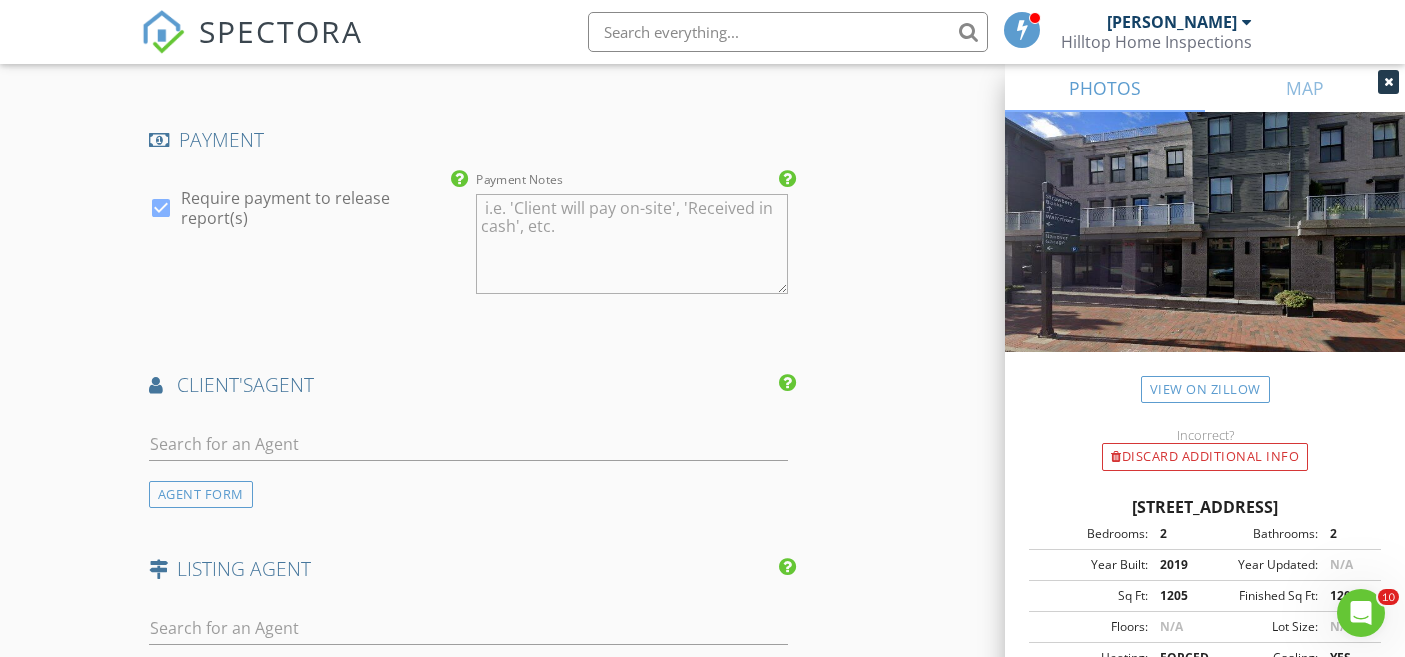 scroll, scrollTop: 2297, scrollLeft: 0, axis: vertical 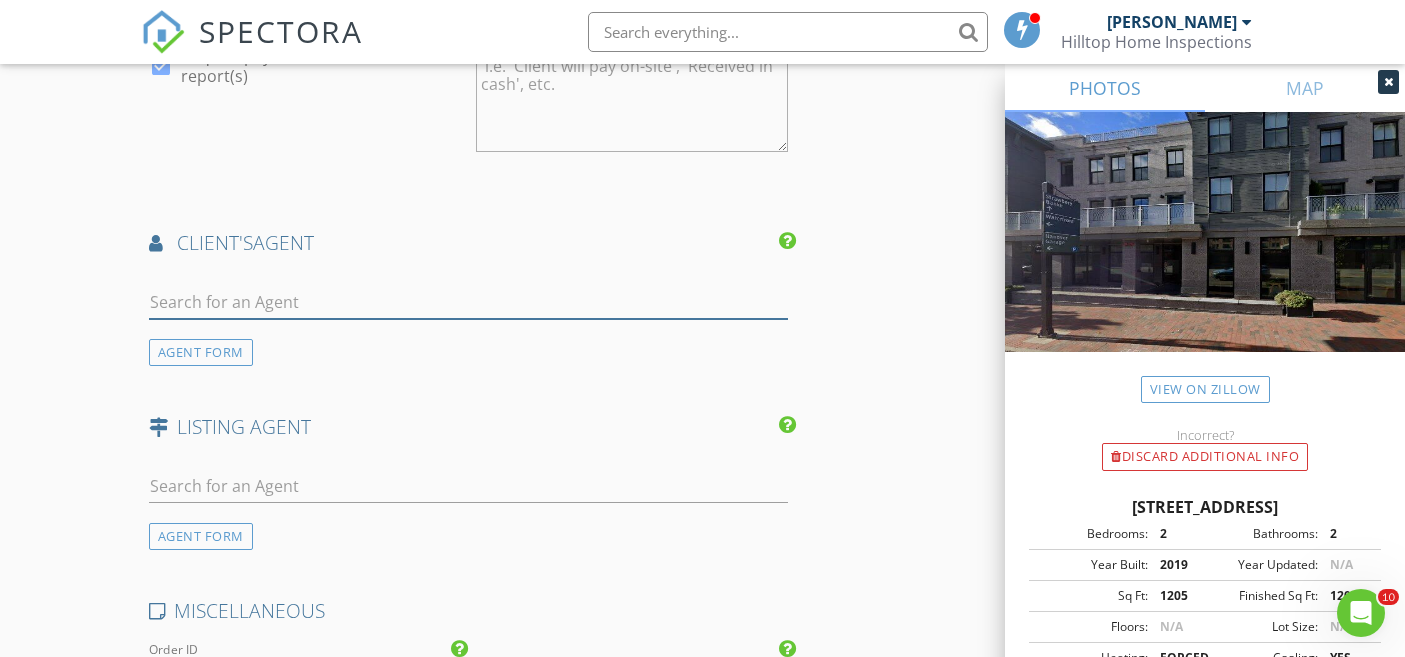 click at bounding box center [469, 302] 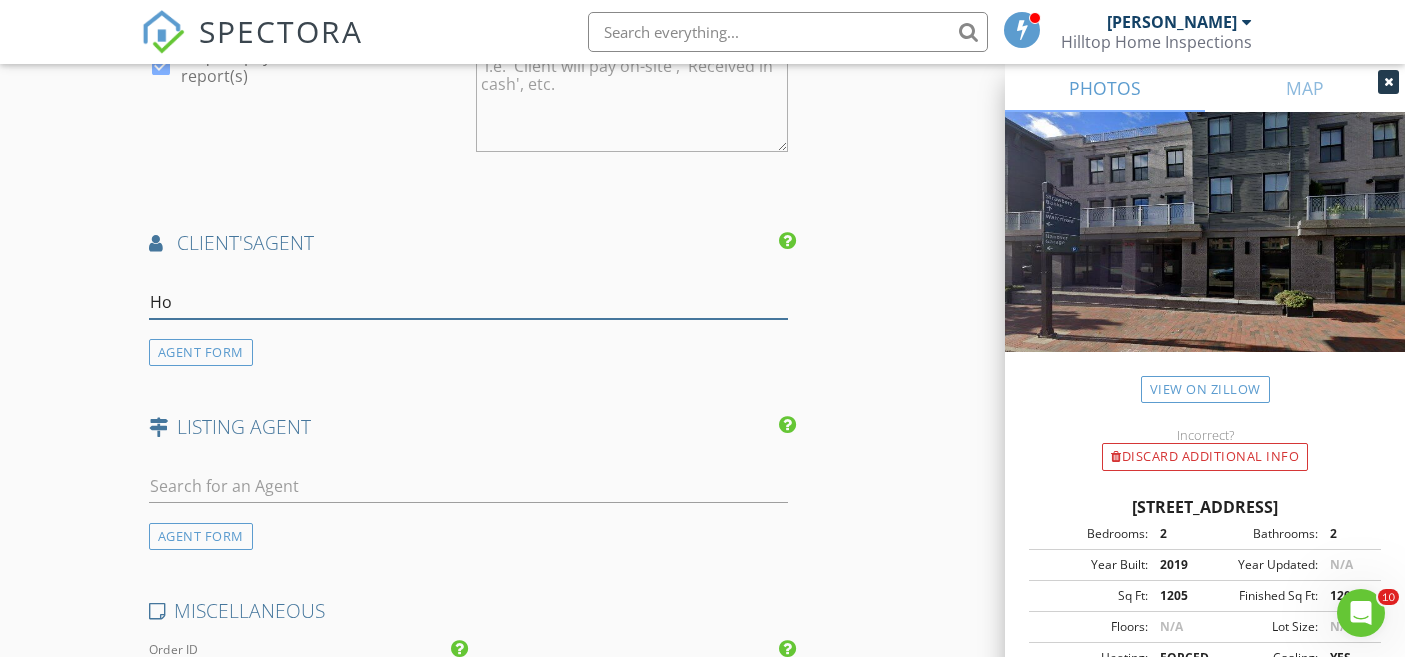 type on "H" 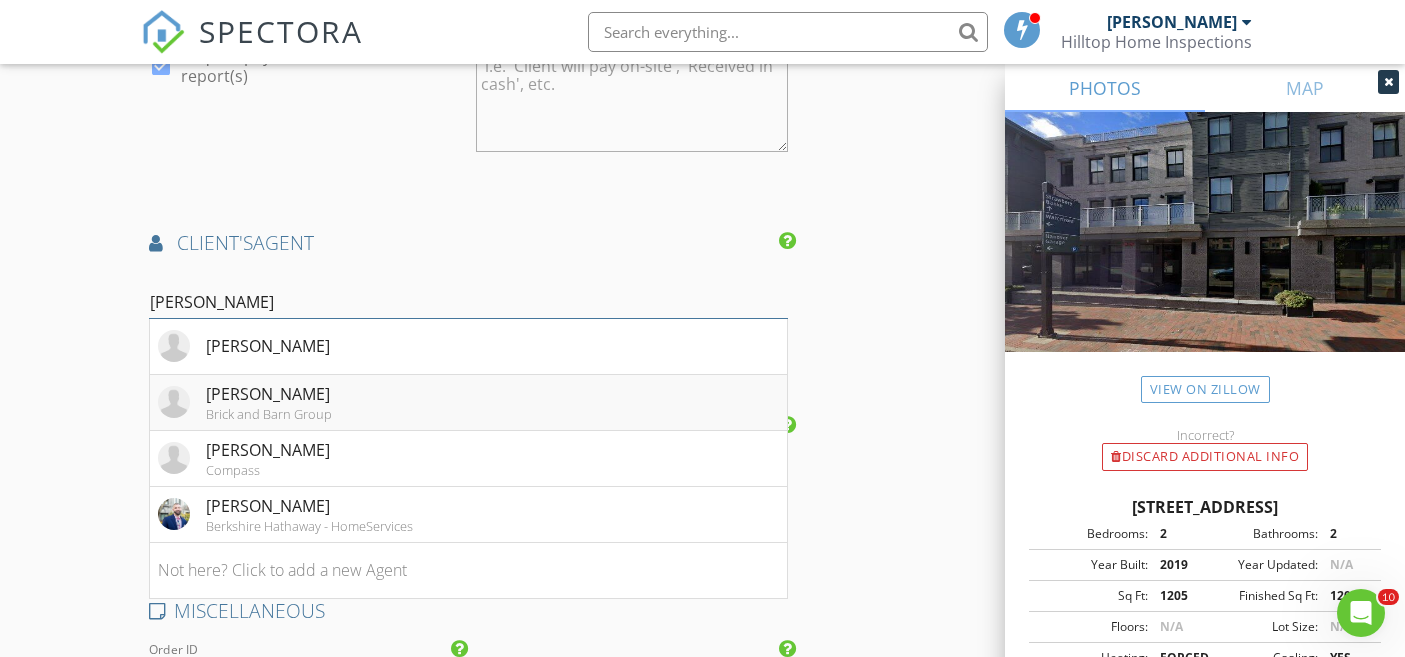 type on "Joe" 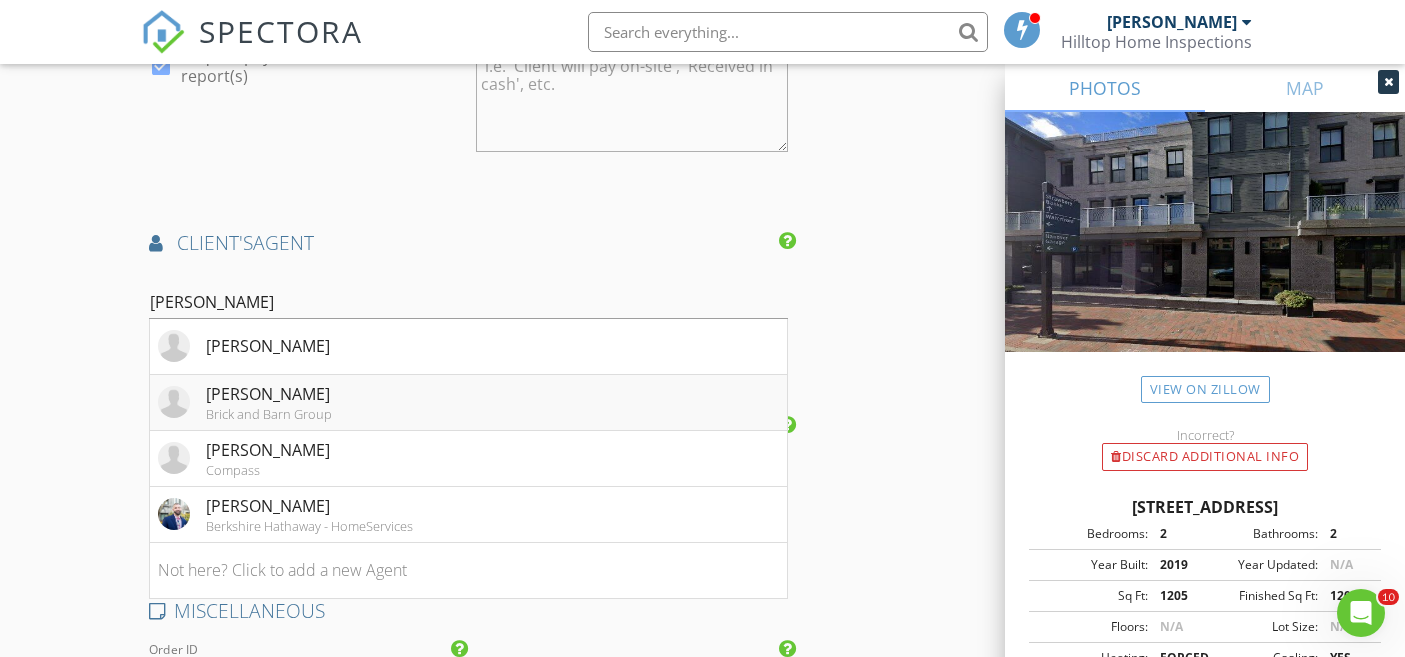 click on "[PERSON_NAME]" at bounding box center (269, 394) 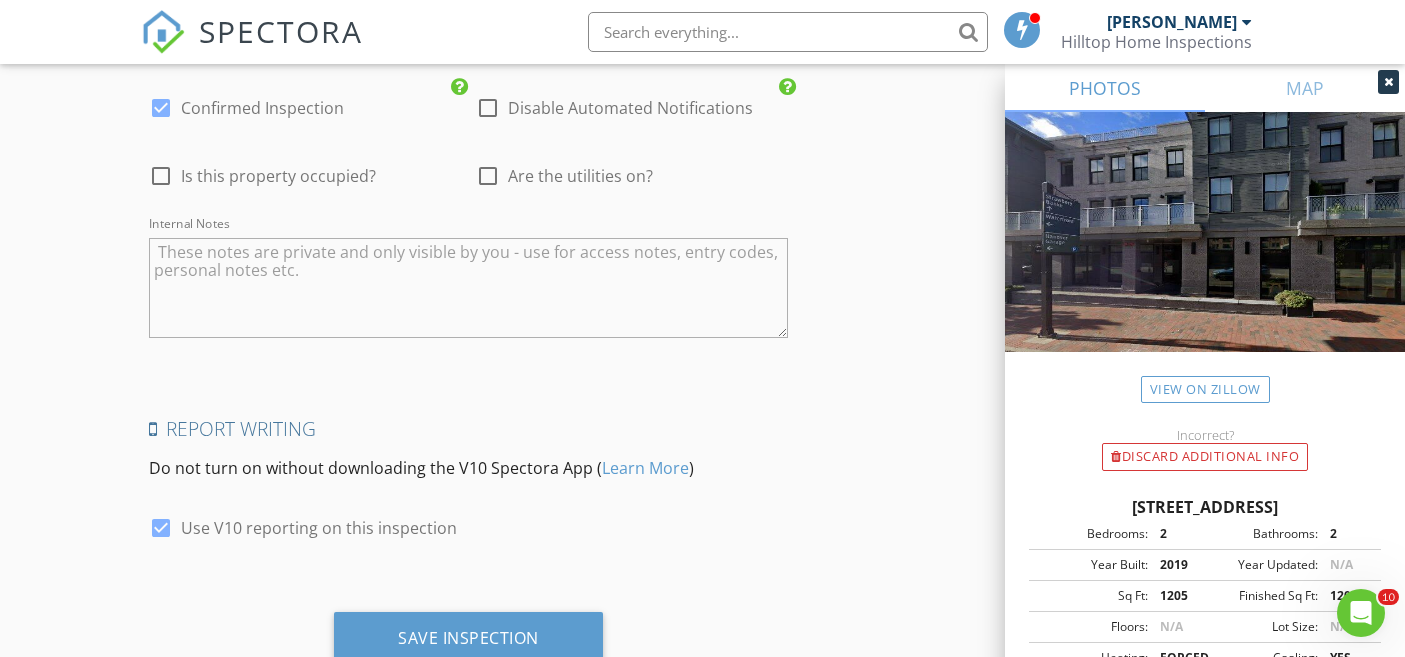 scroll, scrollTop: 3454, scrollLeft: 0, axis: vertical 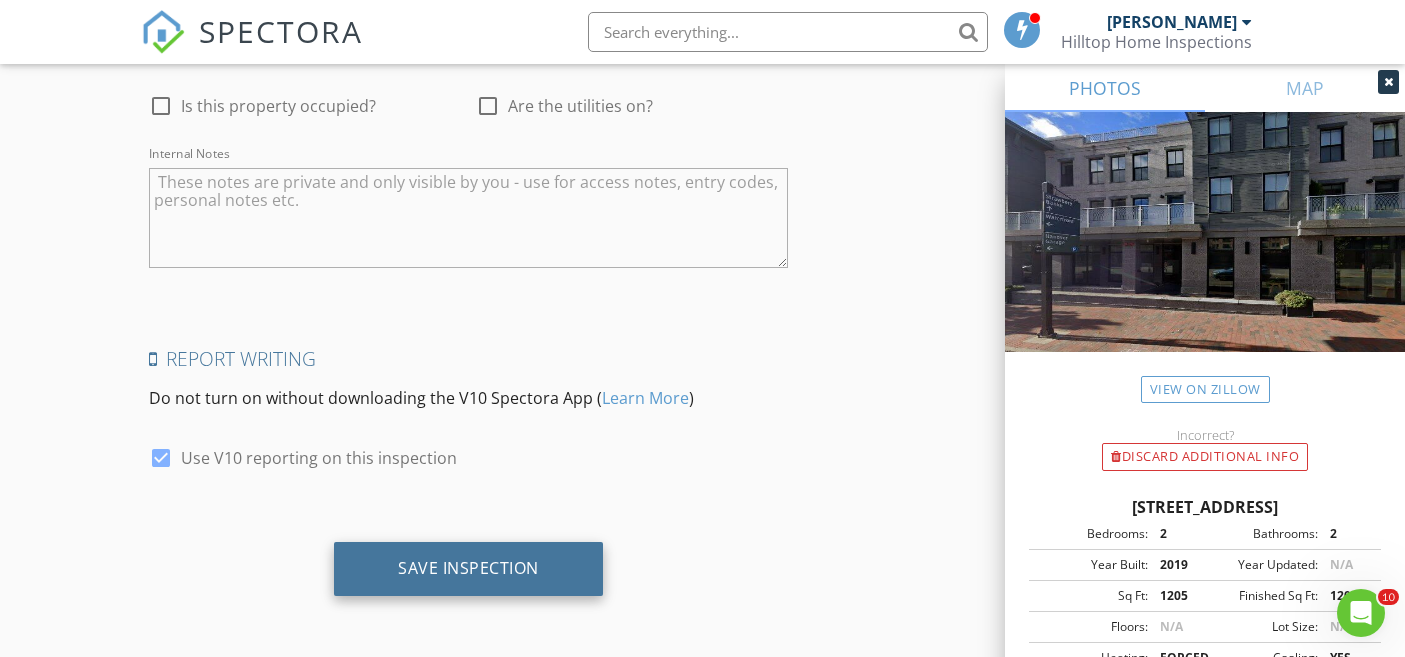 click on "Save Inspection" at bounding box center (468, 568) 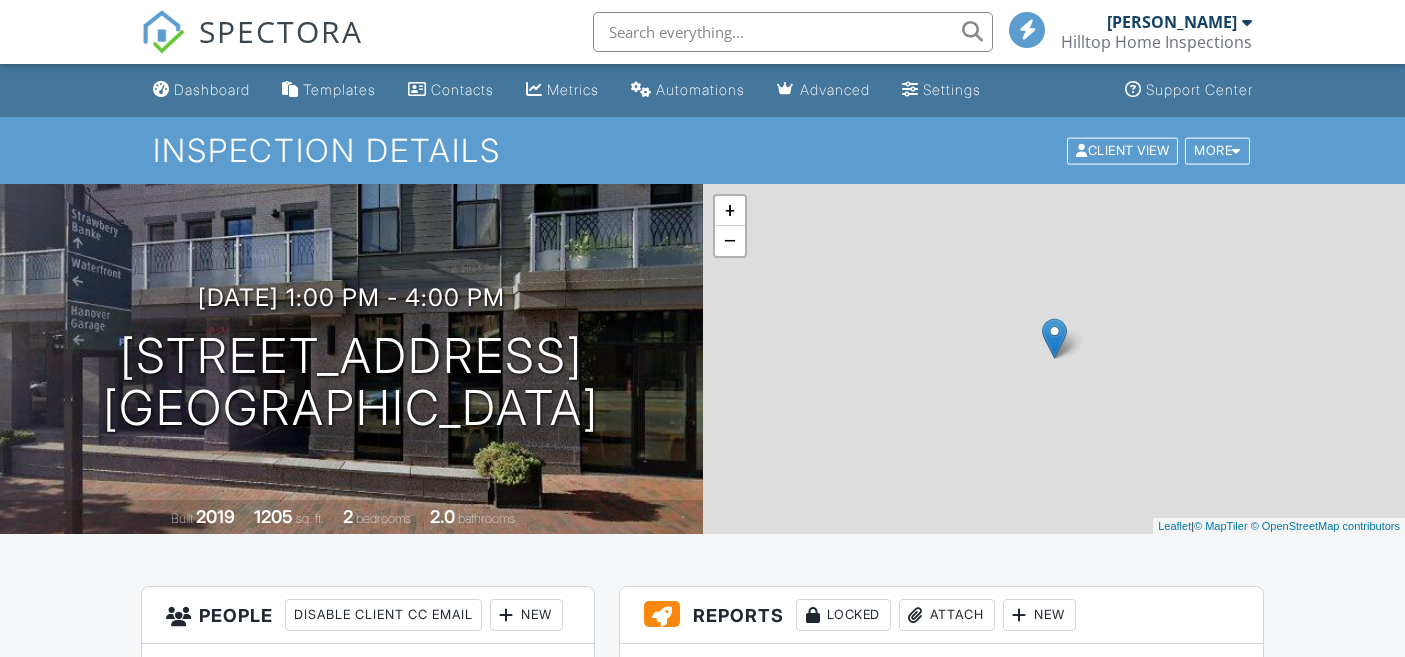 scroll, scrollTop: 0, scrollLeft: 0, axis: both 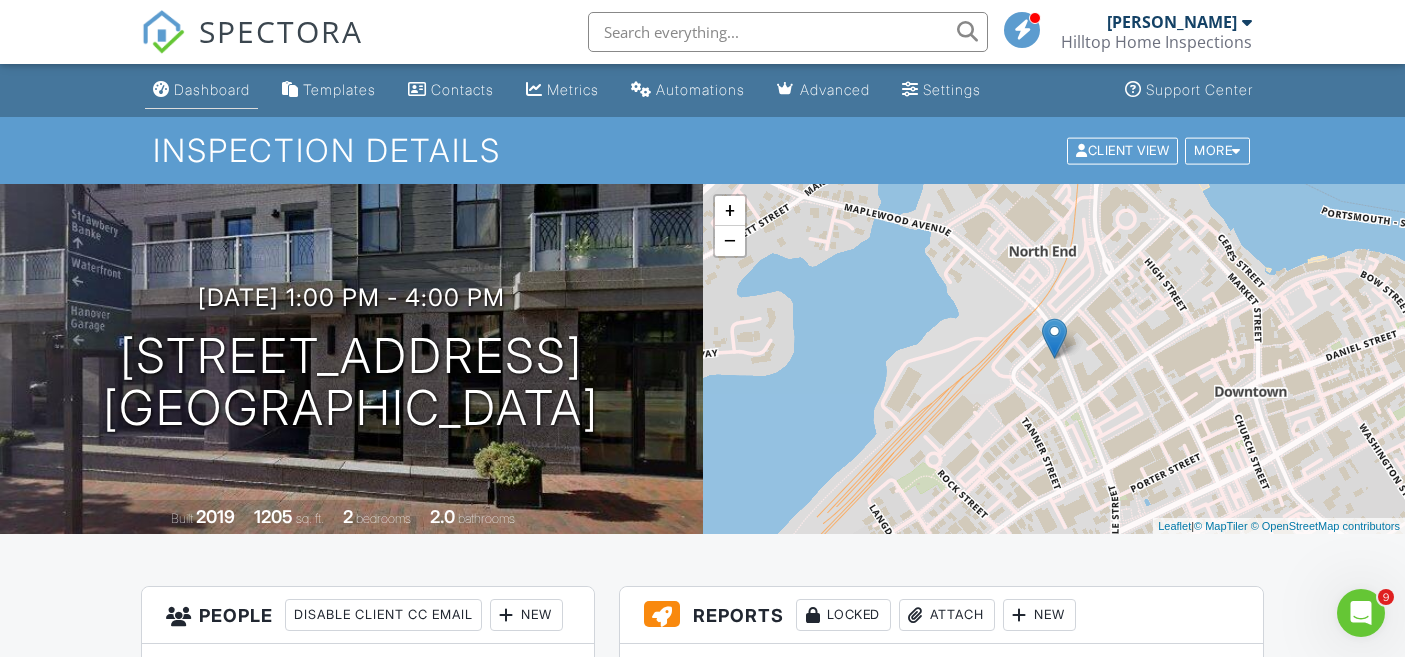 click on "Dashboard" at bounding box center [212, 89] 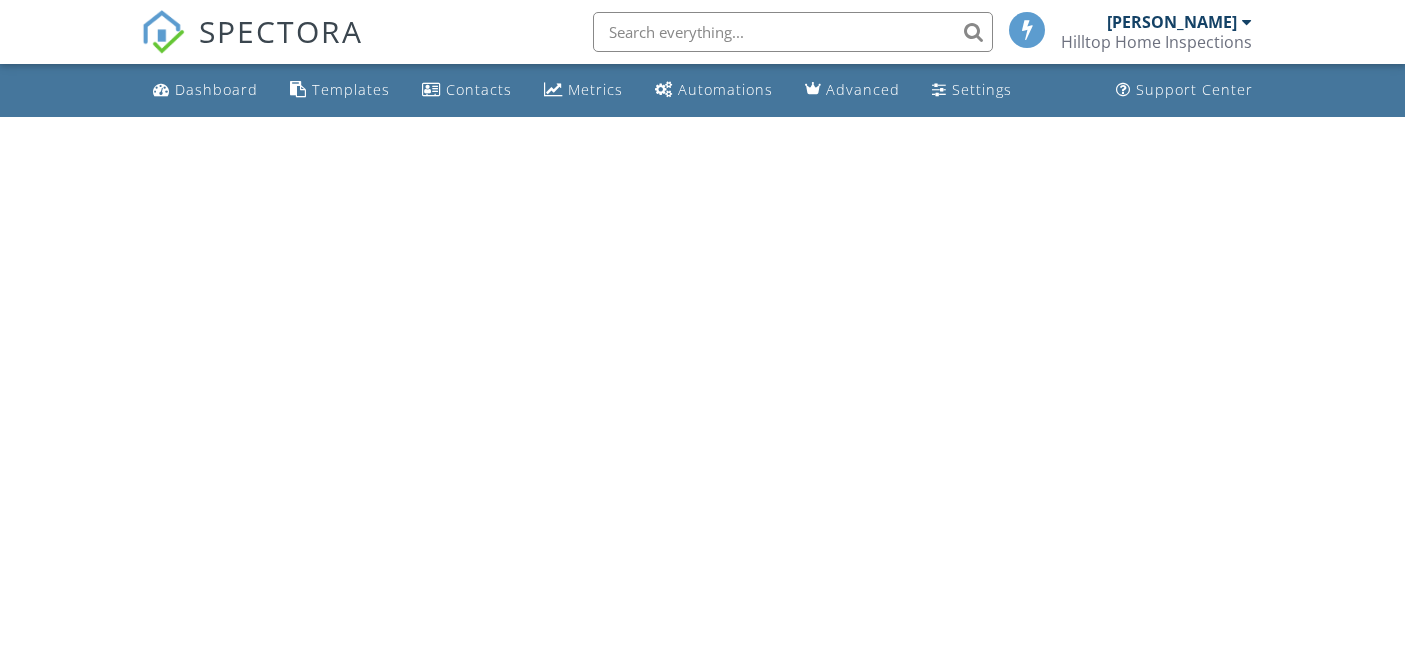 scroll, scrollTop: 0, scrollLeft: 0, axis: both 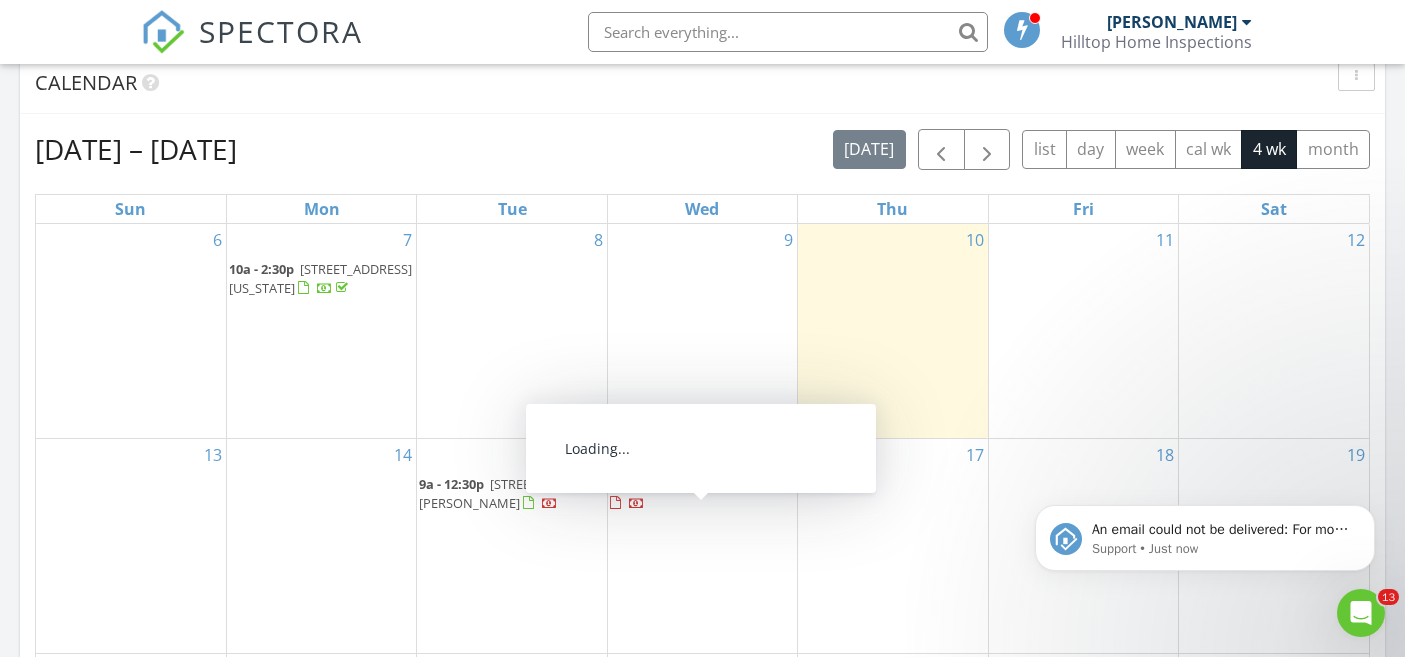 click on "[STREET_ADDRESS]" at bounding box center (712, 484) 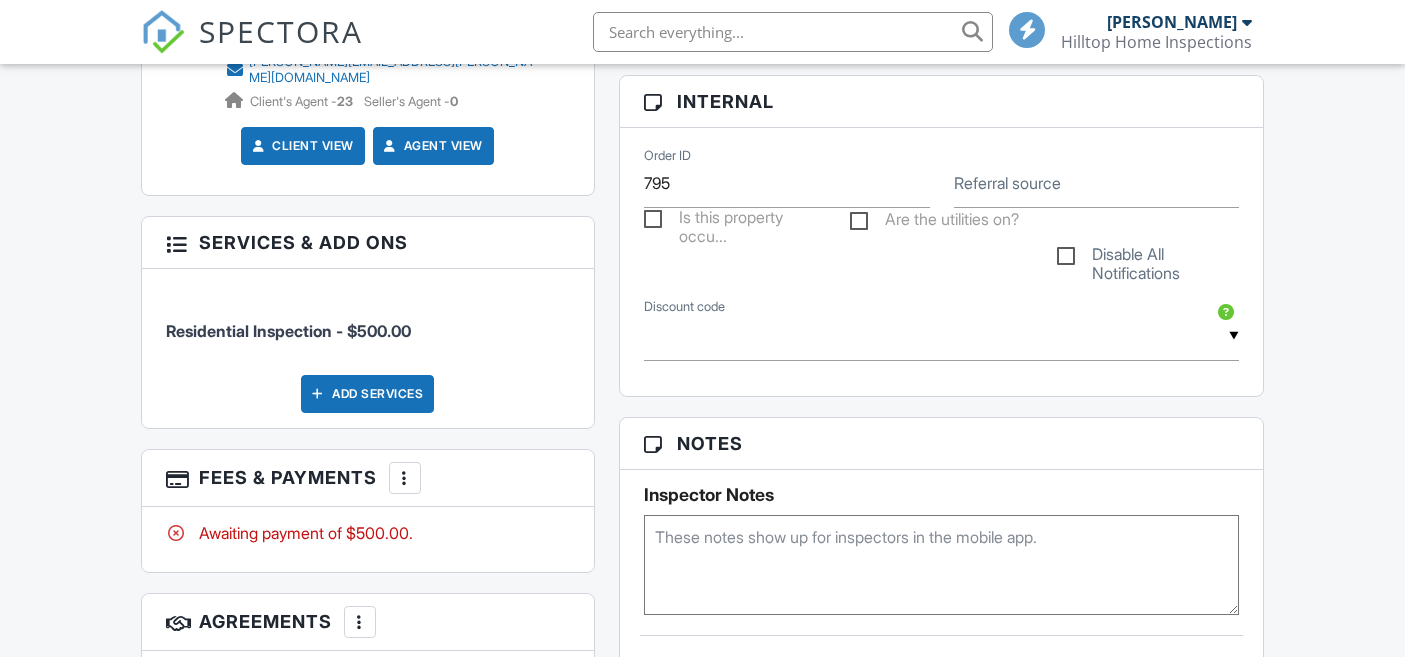 scroll, scrollTop: 935, scrollLeft: 0, axis: vertical 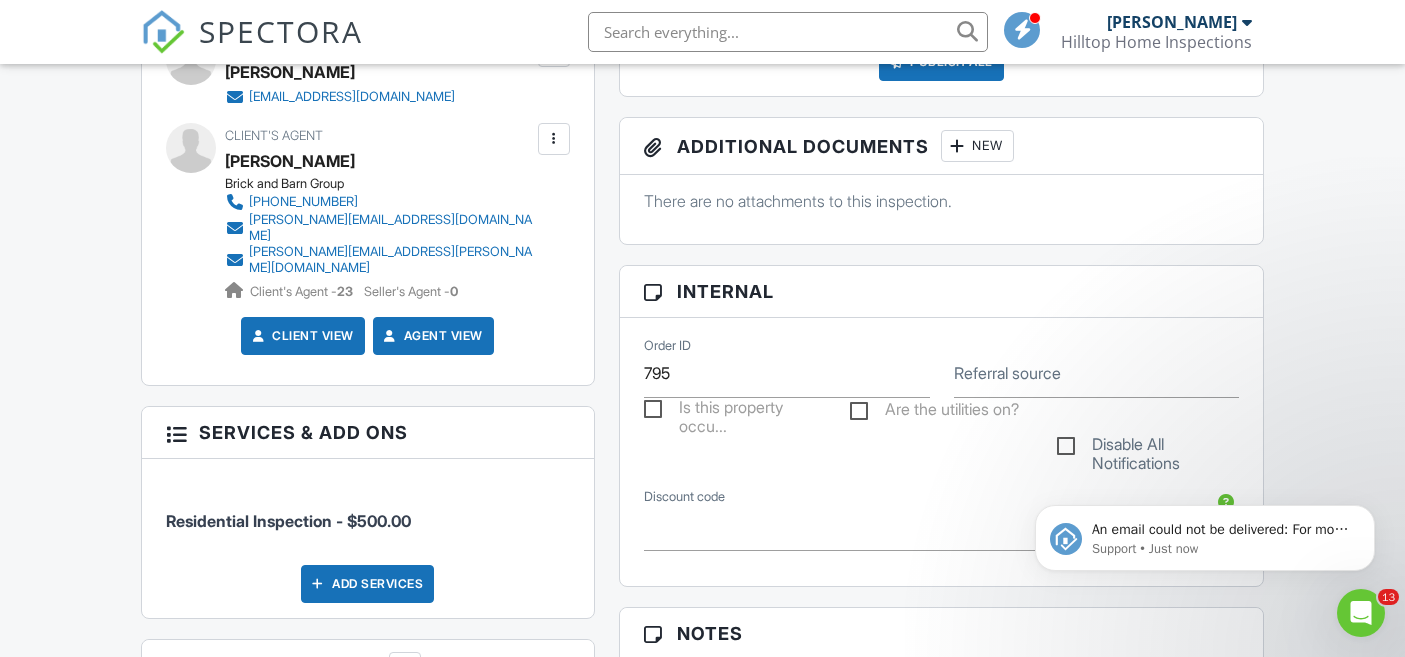click at bounding box center [554, 139] 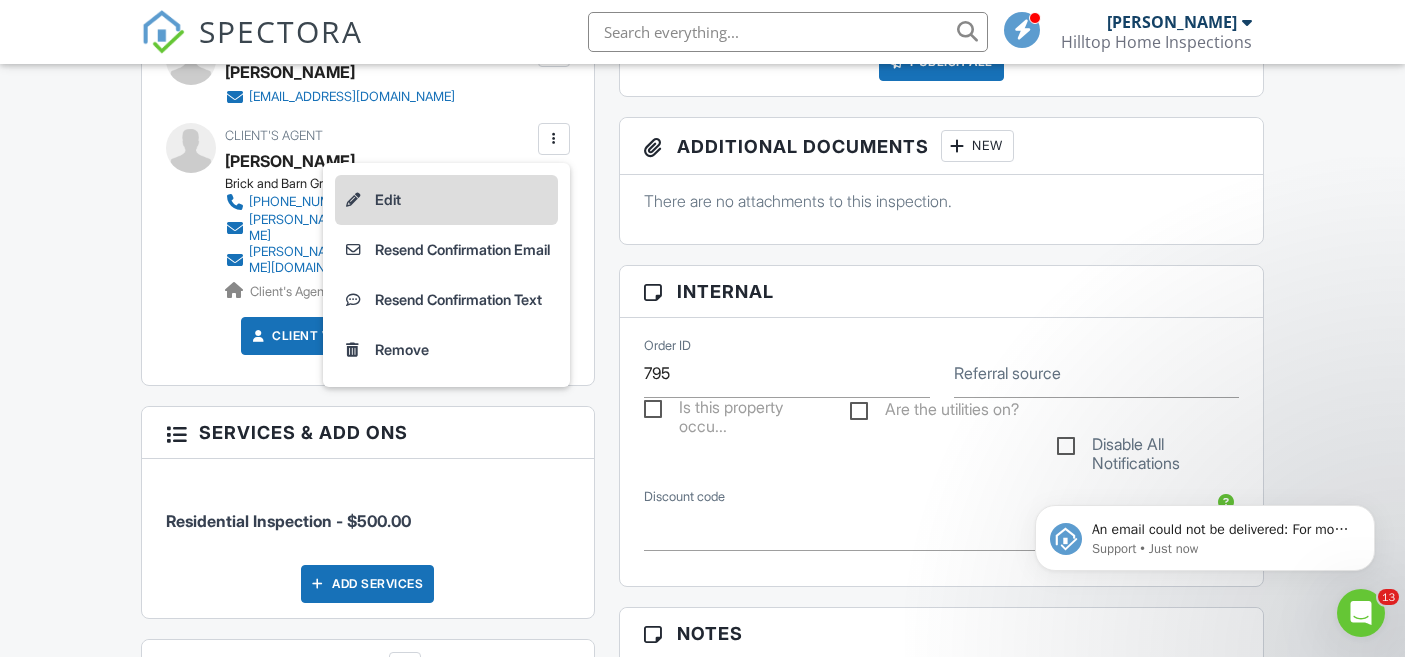 click on "Edit" at bounding box center [446, 200] 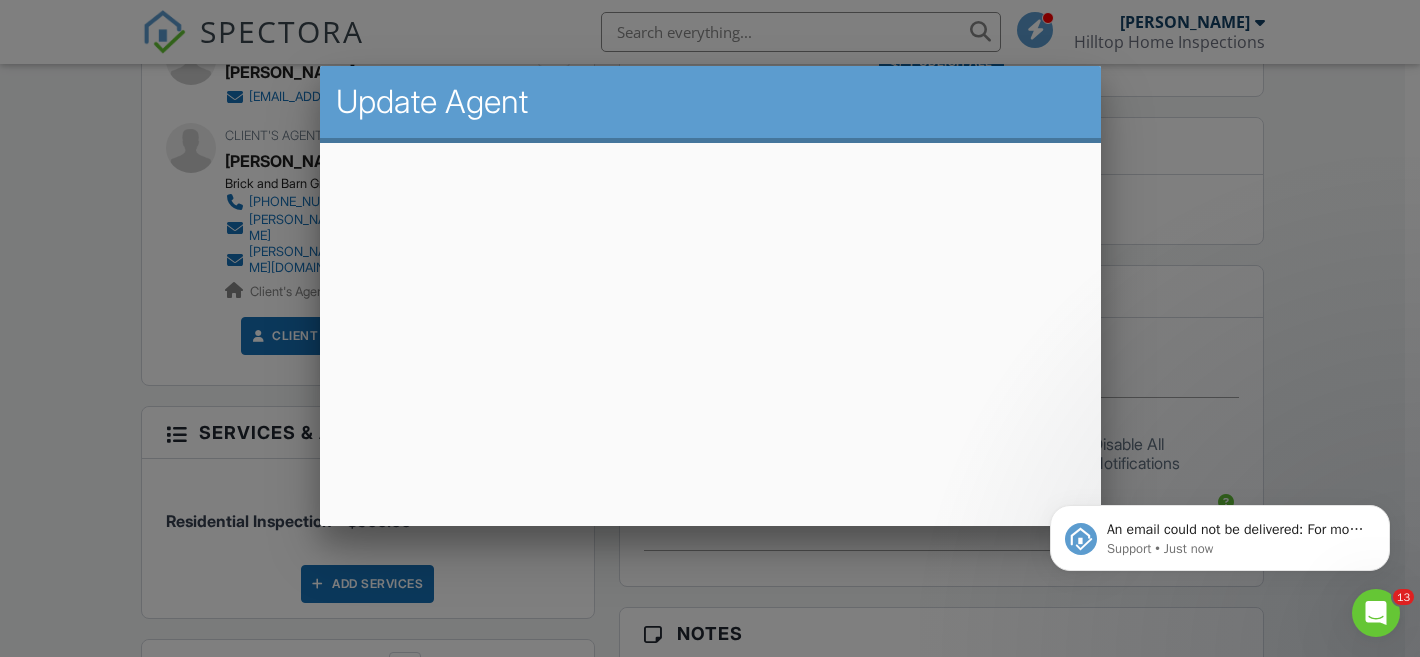 click on "Update Agent" at bounding box center (710, 102) 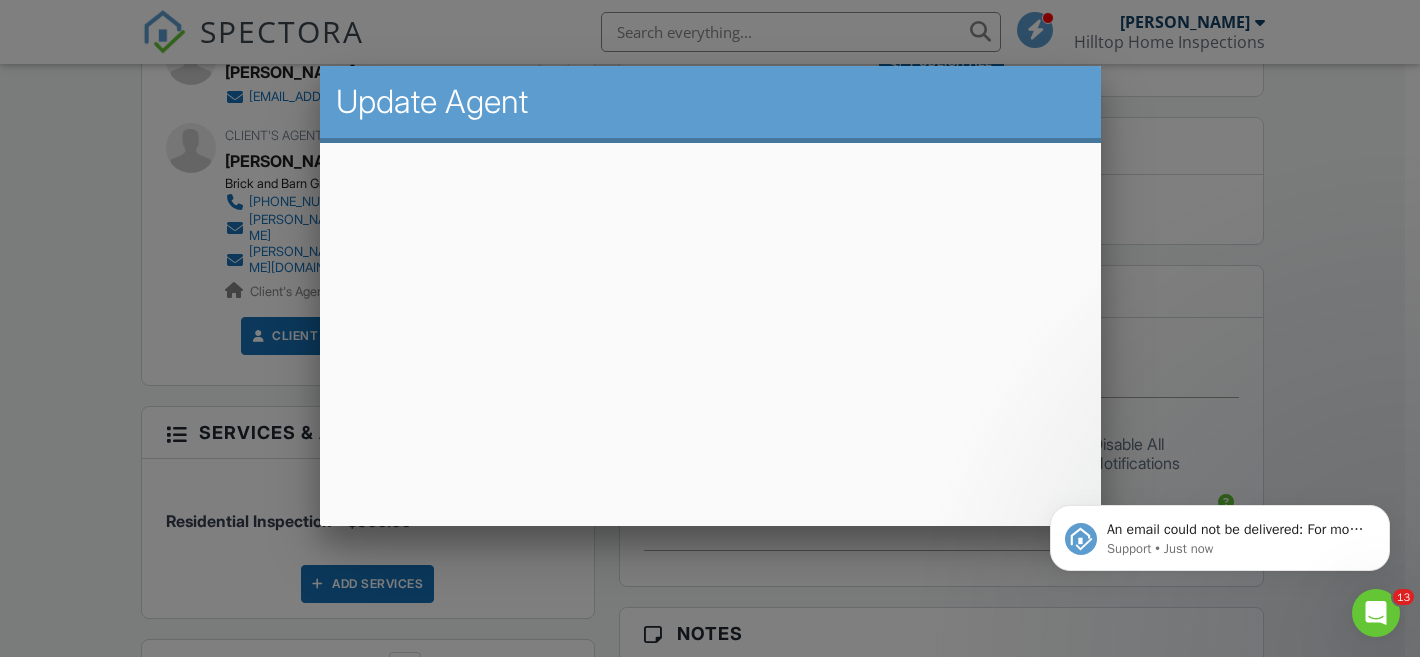 click on "Update Agent" at bounding box center [710, 102] 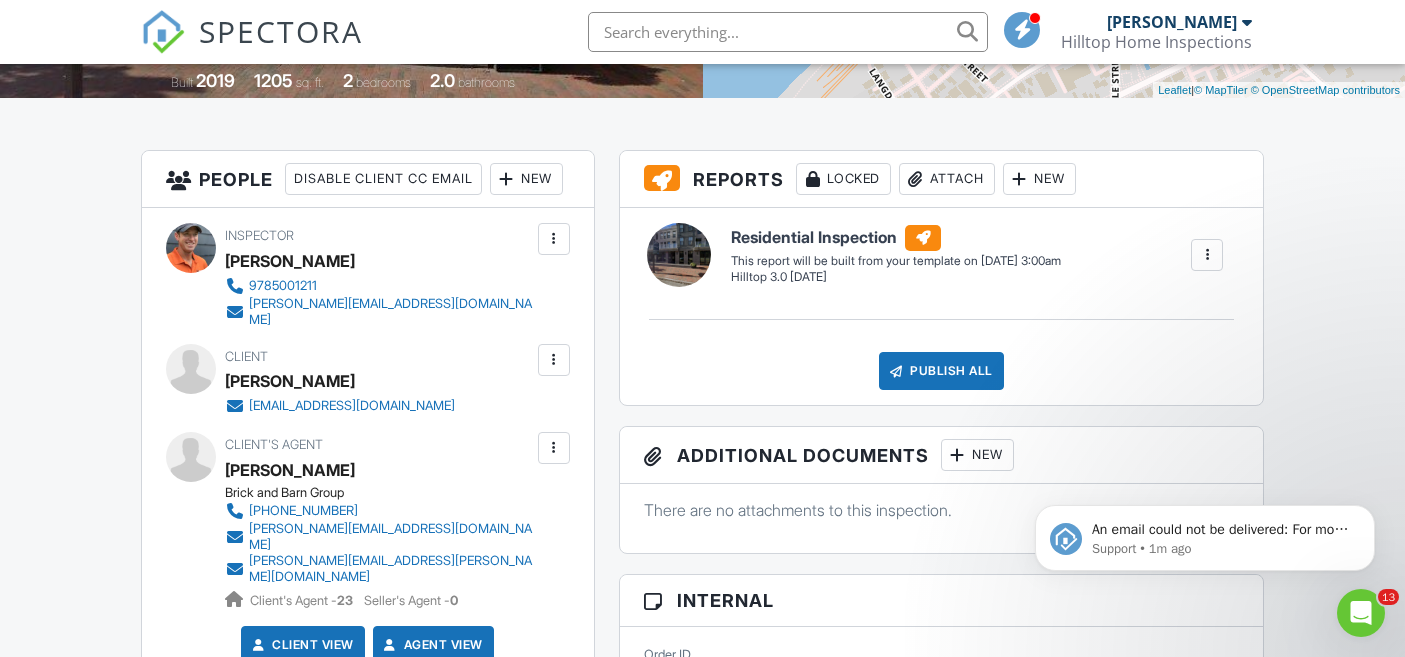 scroll, scrollTop: 0, scrollLeft: 0, axis: both 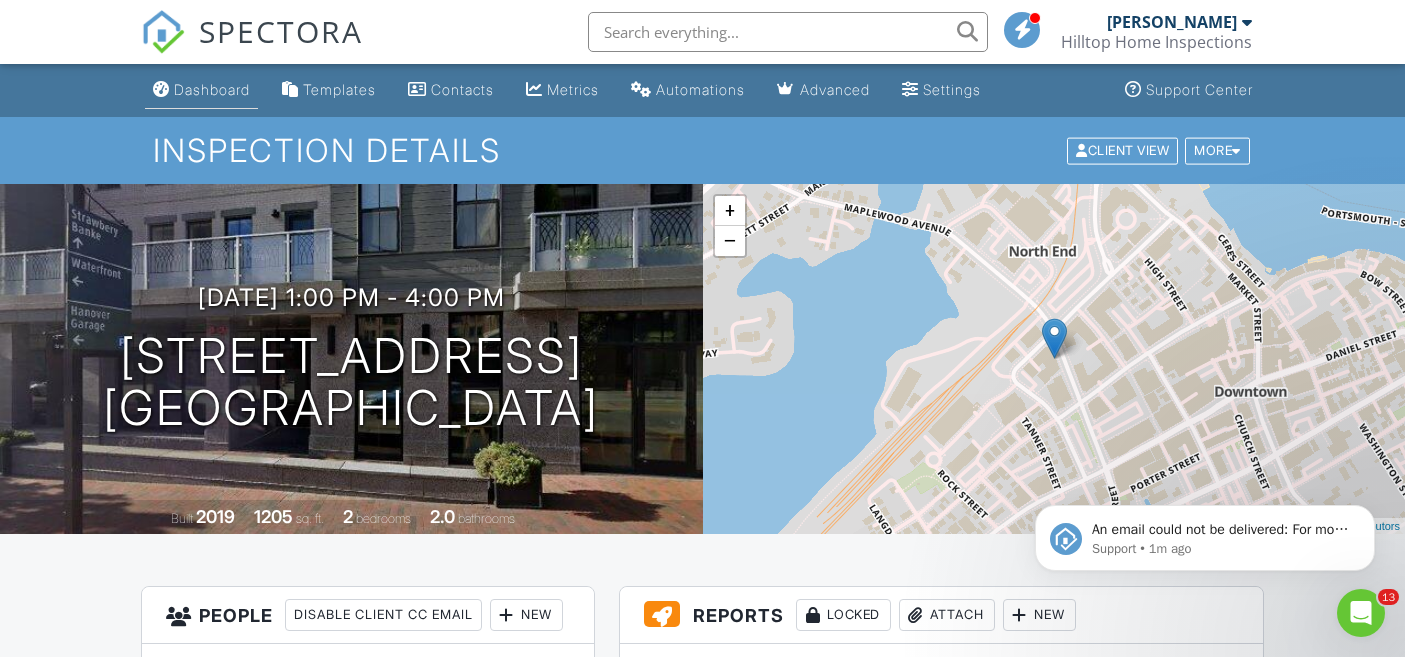 click on "Dashboard" at bounding box center [212, 89] 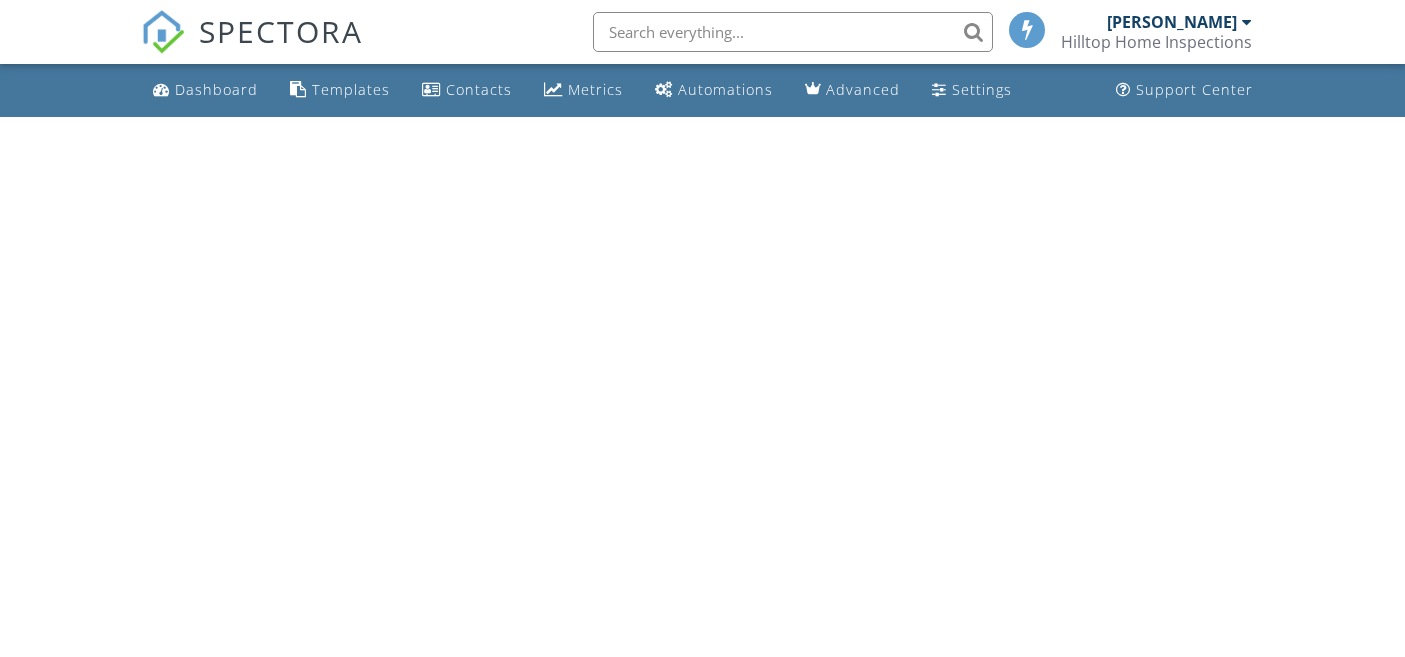 scroll, scrollTop: 0, scrollLeft: 0, axis: both 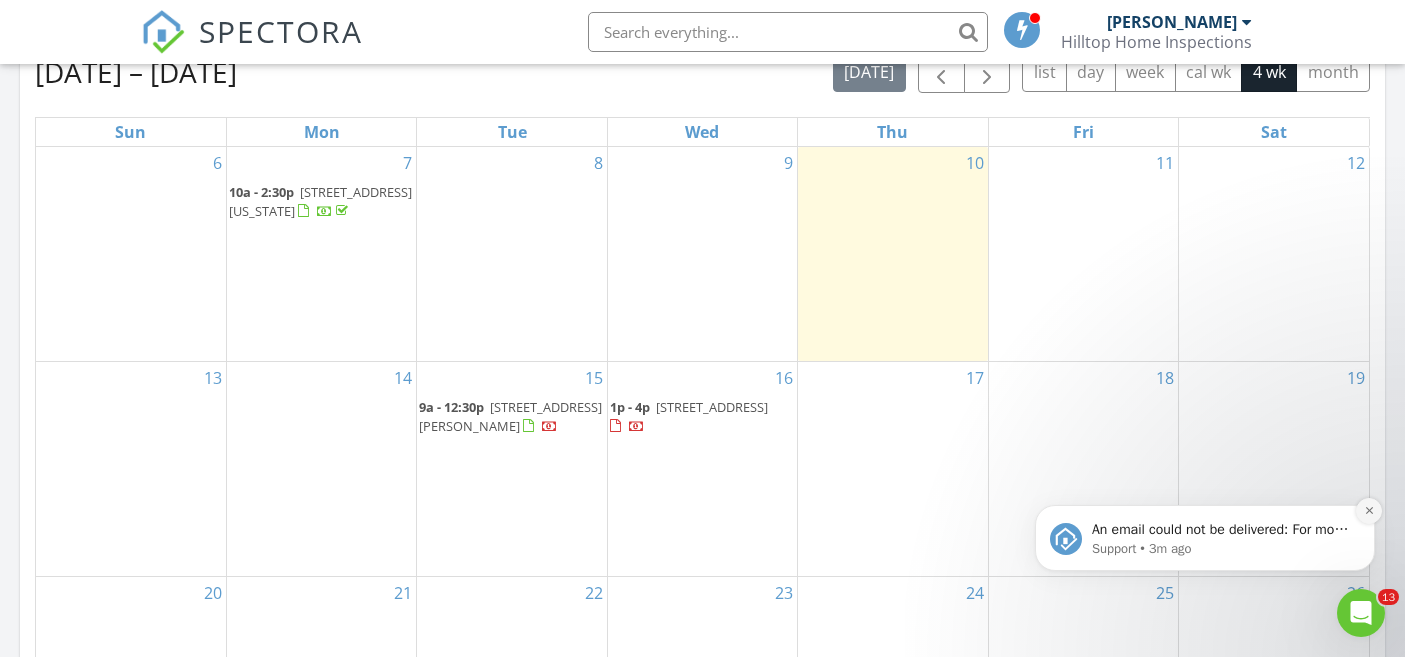 click 